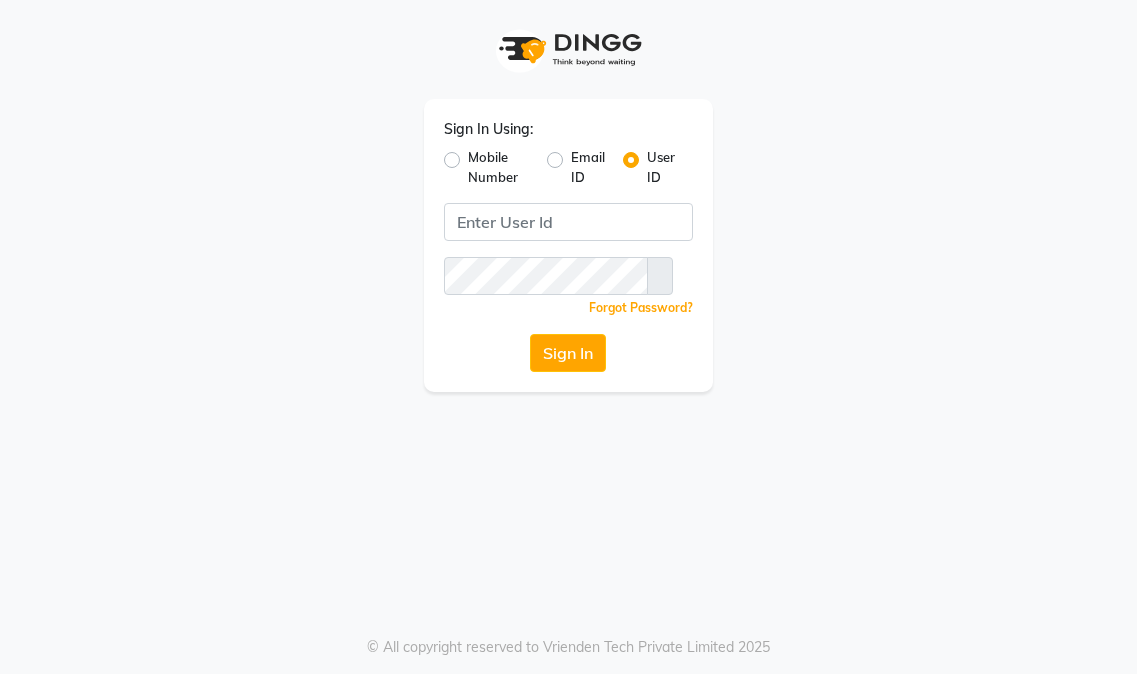 scroll, scrollTop: 0, scrollLeft: 0, axis: both 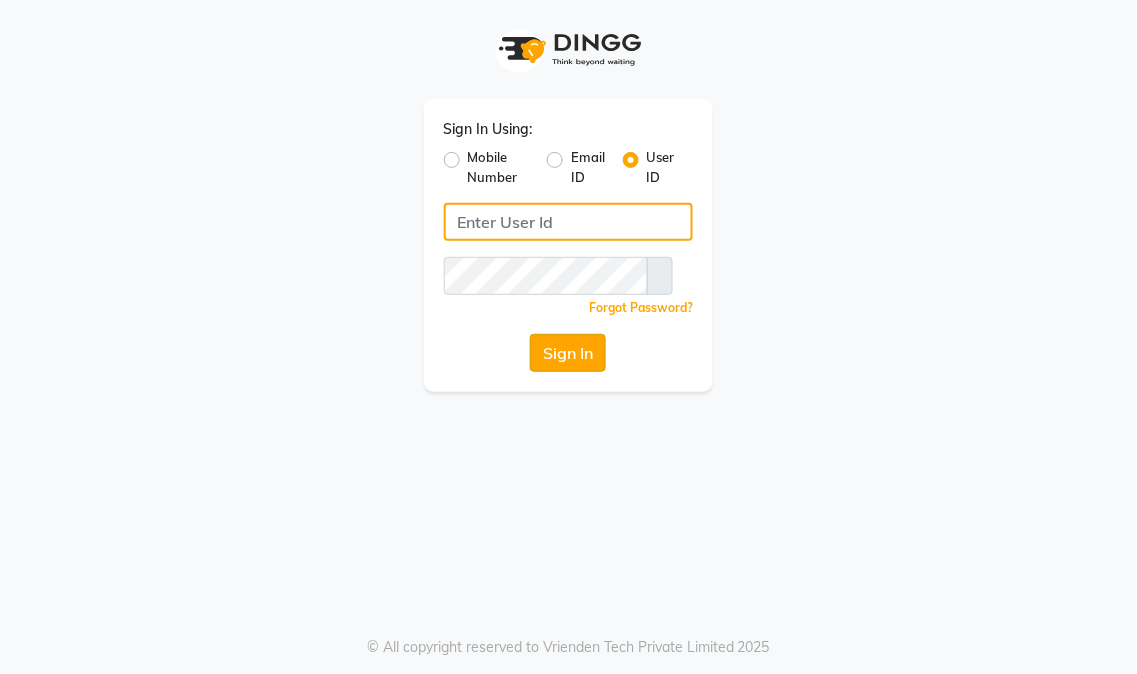 type on "[BRAND]" 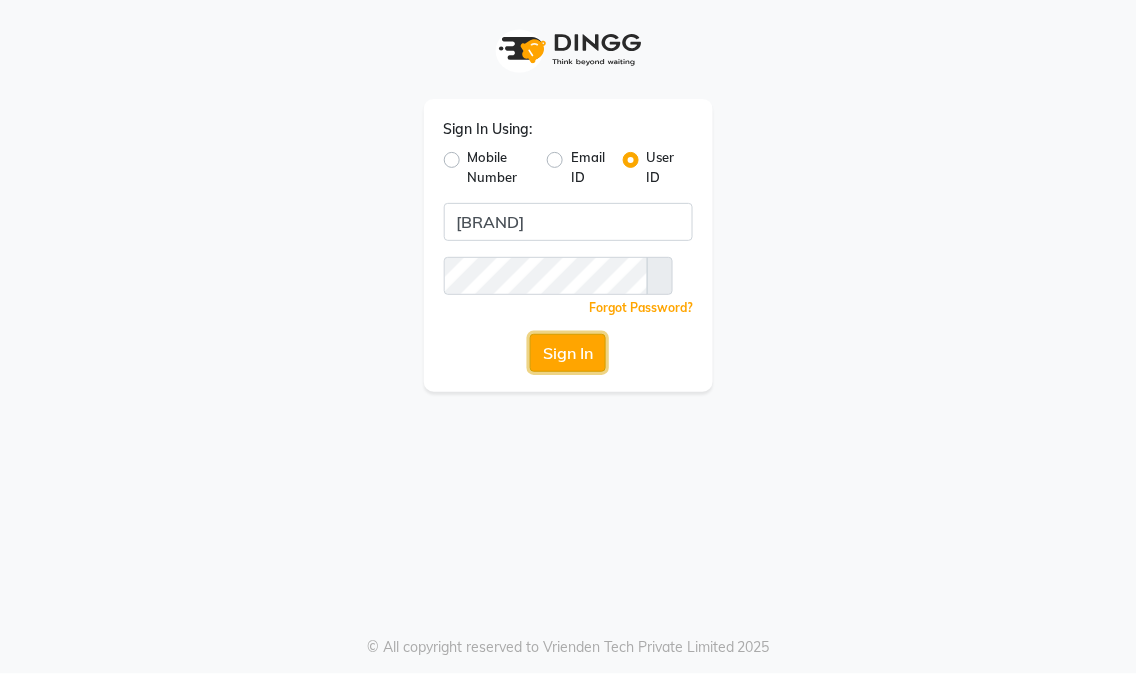 click on "Sign In" at bounding box center [568, 353] 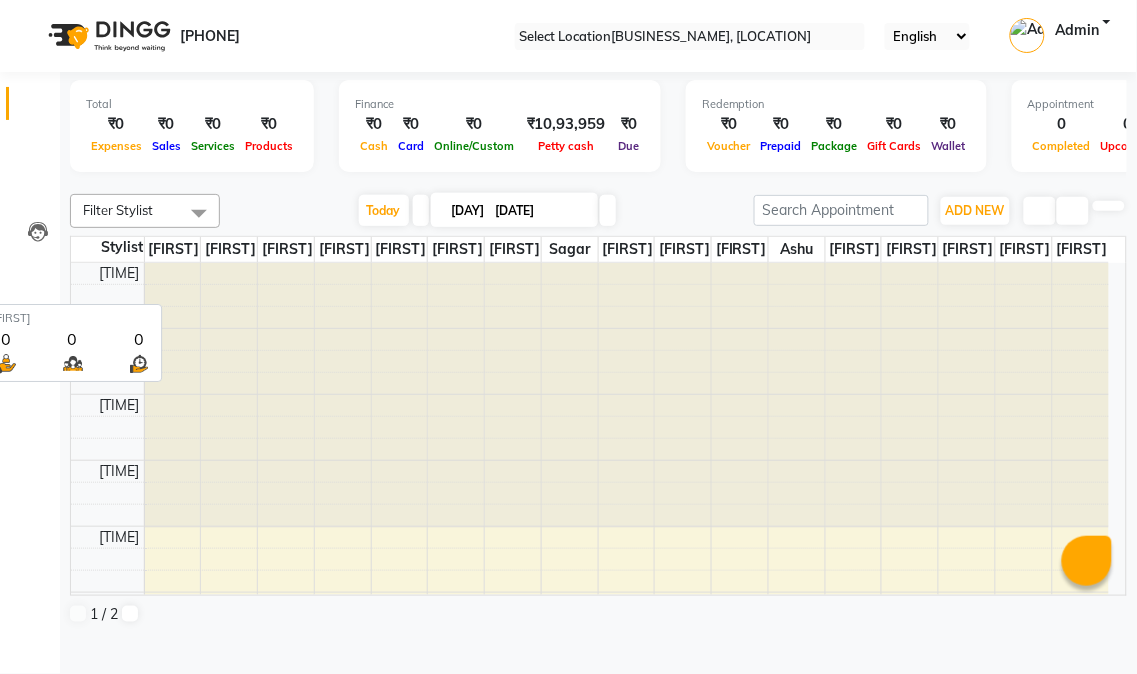 scroll, scrollTop: 0, scrollLeft: 0, axis: both 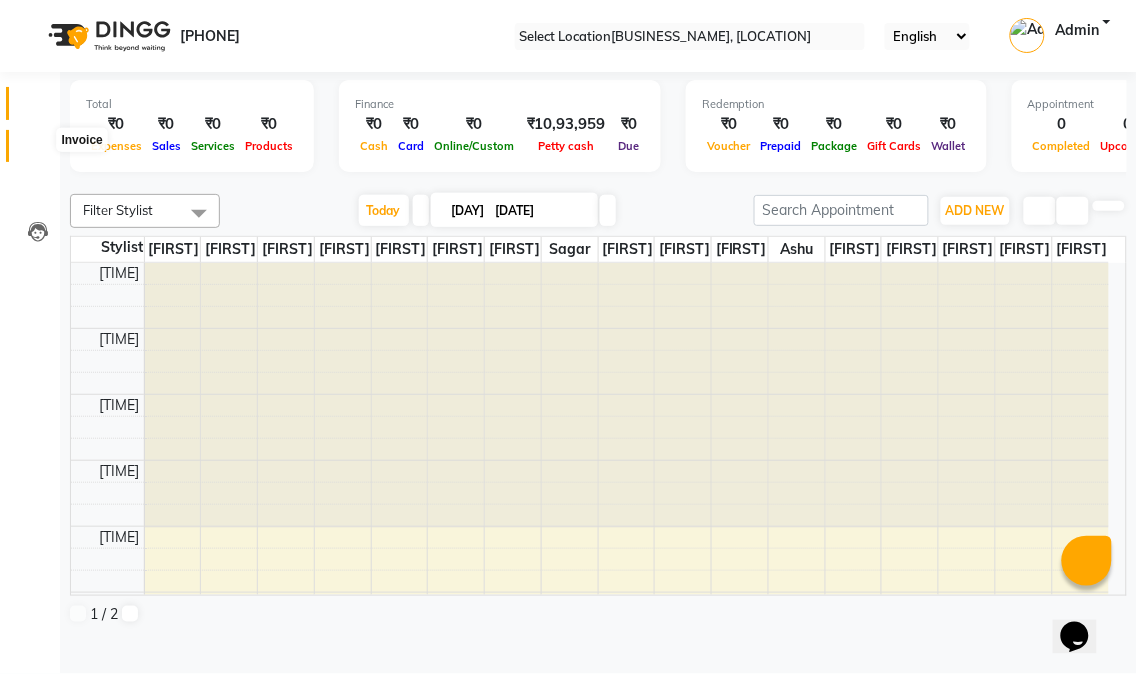 click at bounding box center (38, 151) 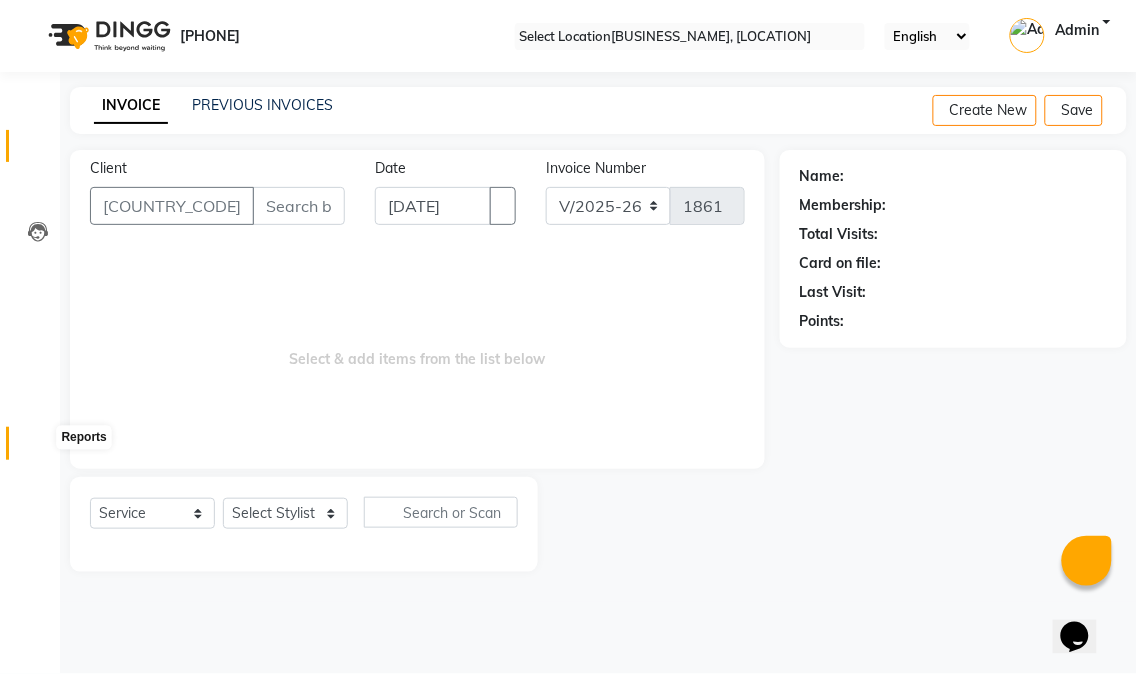 click at bounding box center (37, 448) 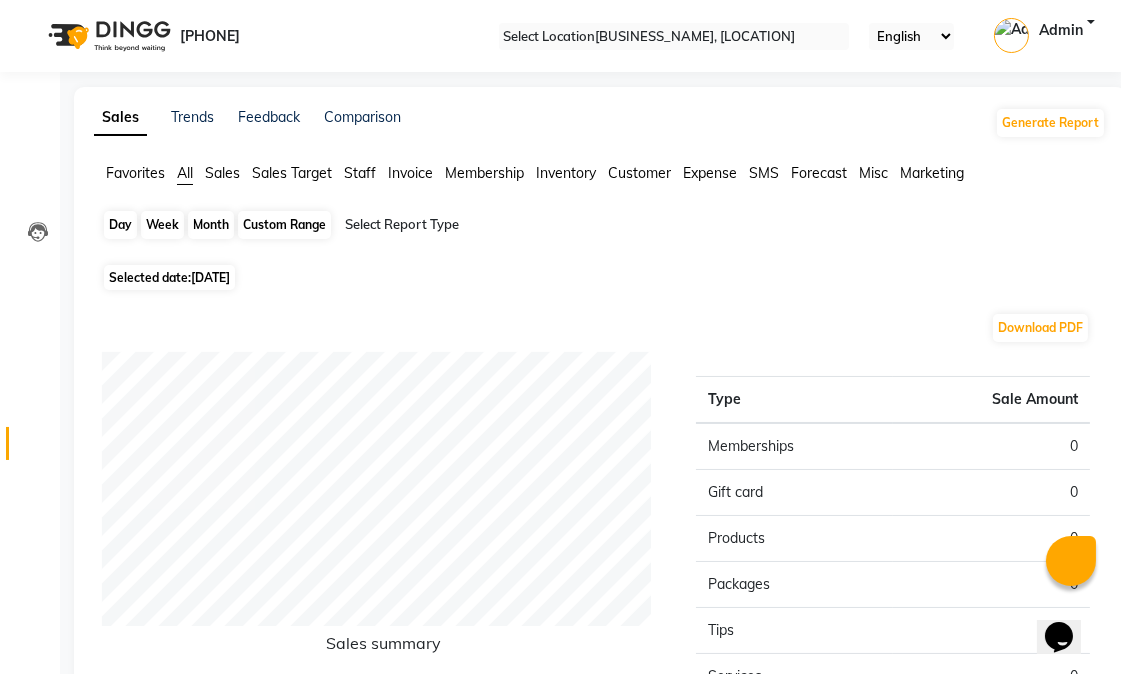 click on "Day" at bounding box center (120, 225) 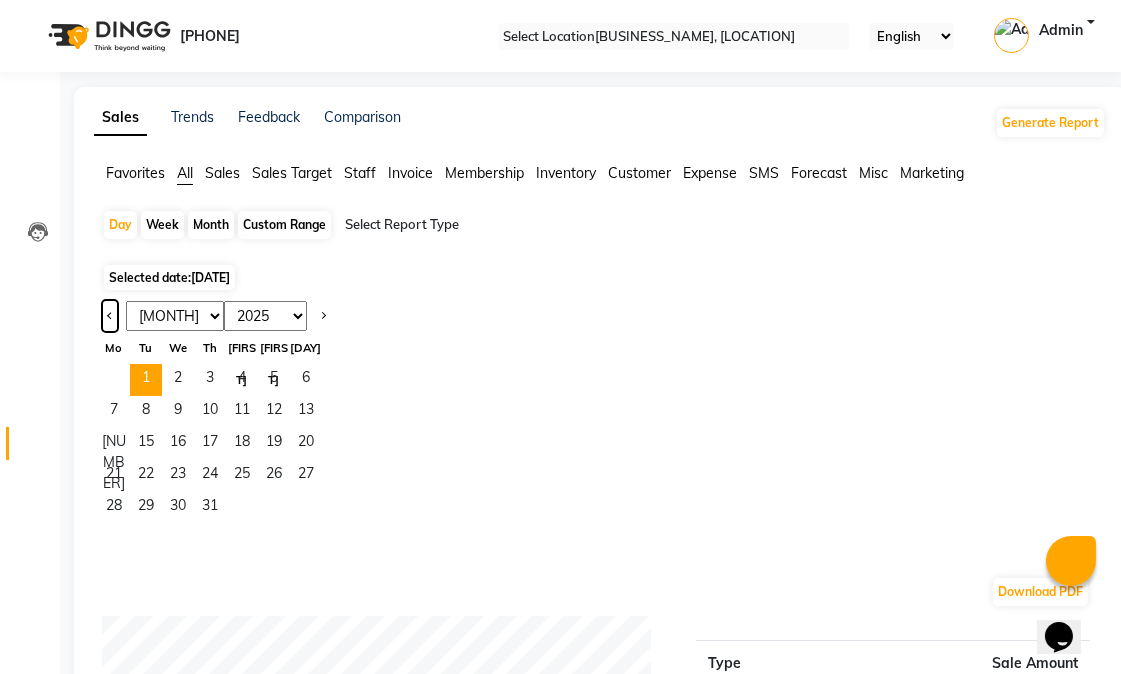 click at bounding box center [110, 316] 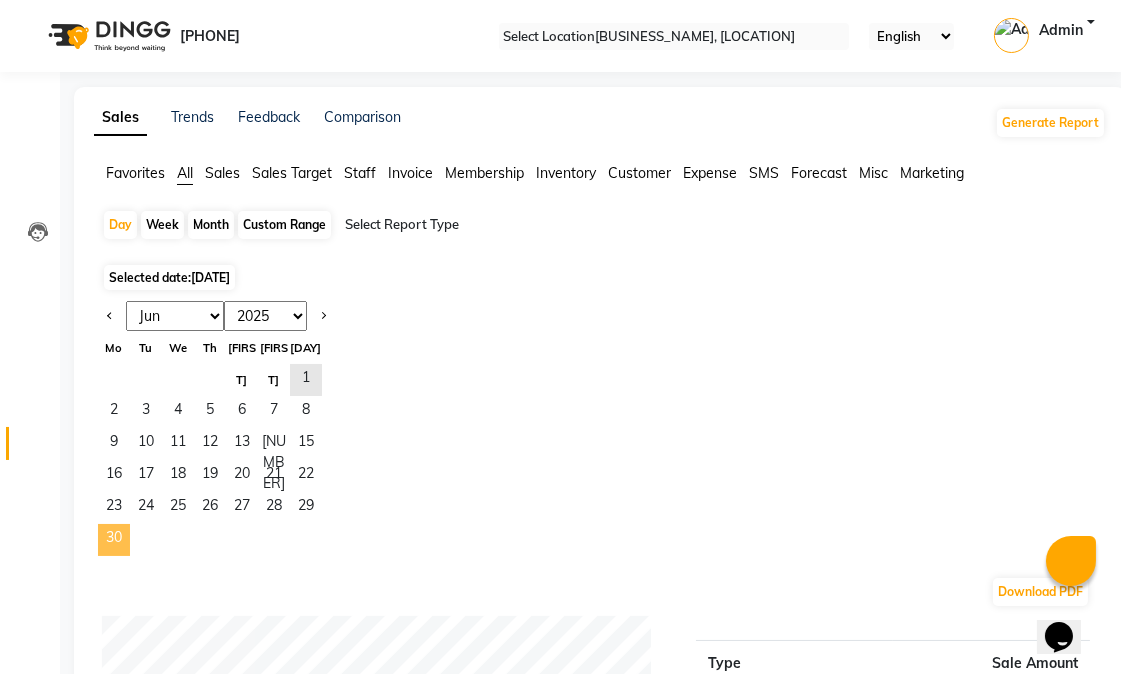 click on "30" at bounding box center [114, 540] 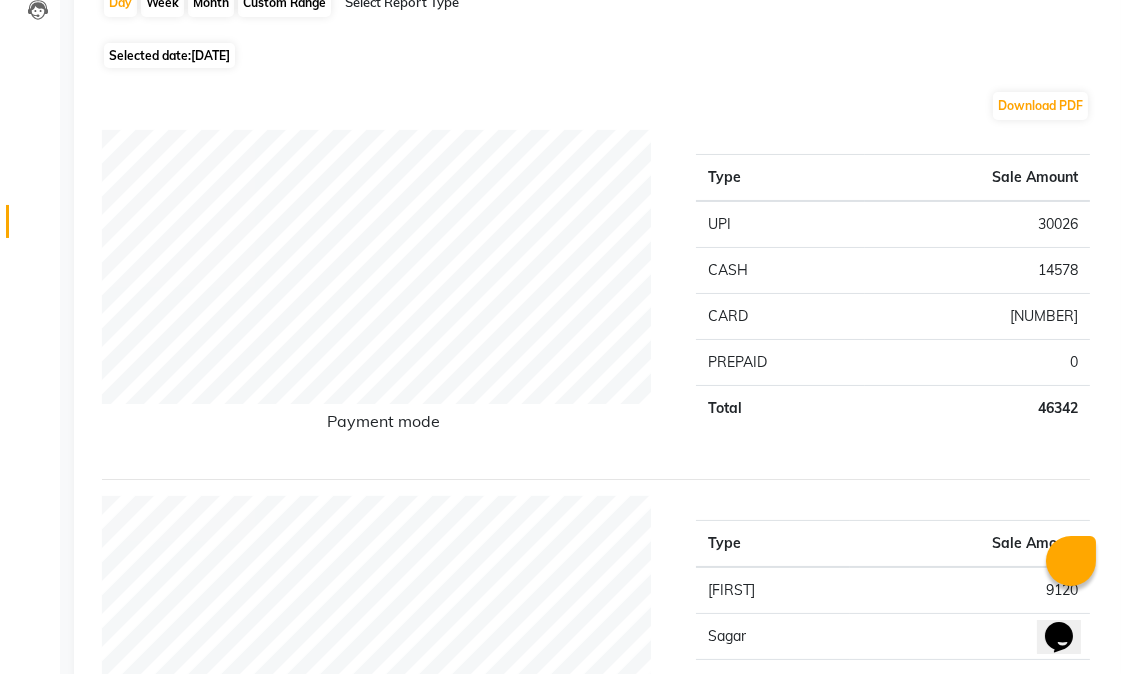 scroll, scrollTop: 0, scrollLeft: 0, axis: both 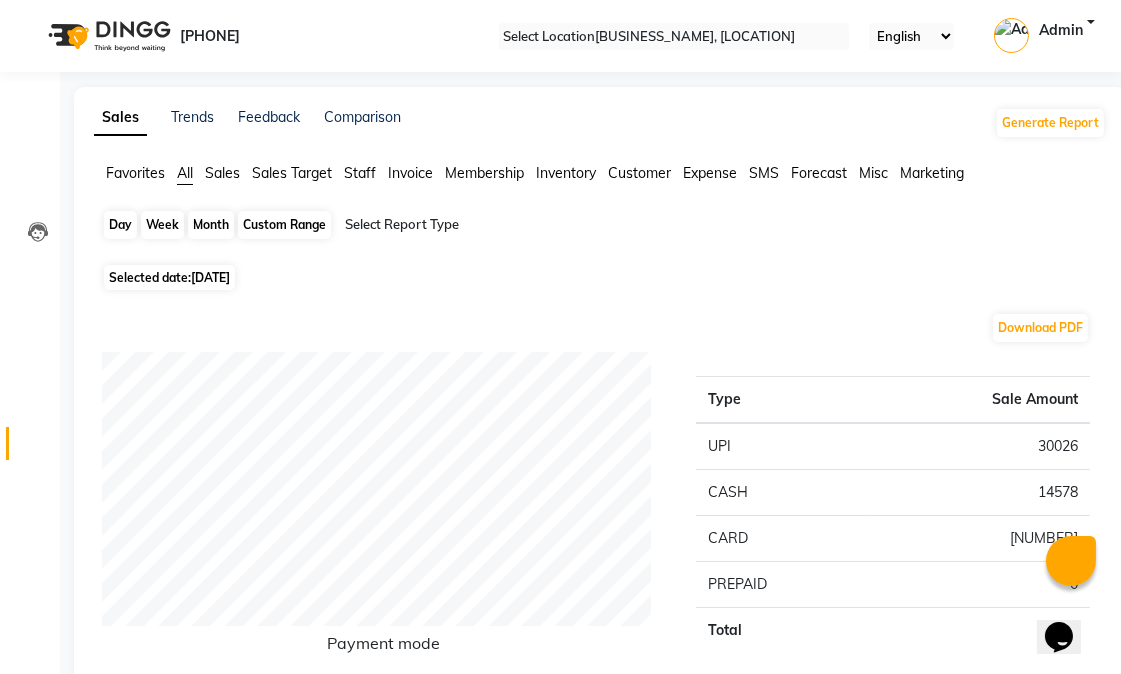 click on "Day" at bounding box center [120, 225] 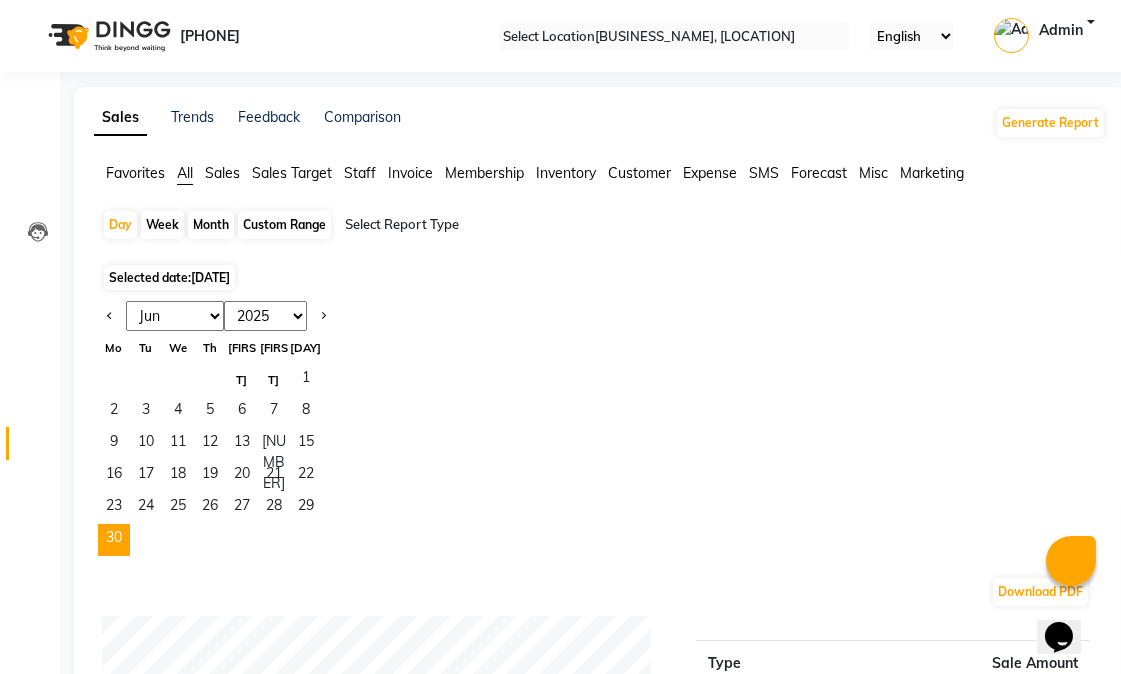 click on "1" at bounding box center (210, 380) 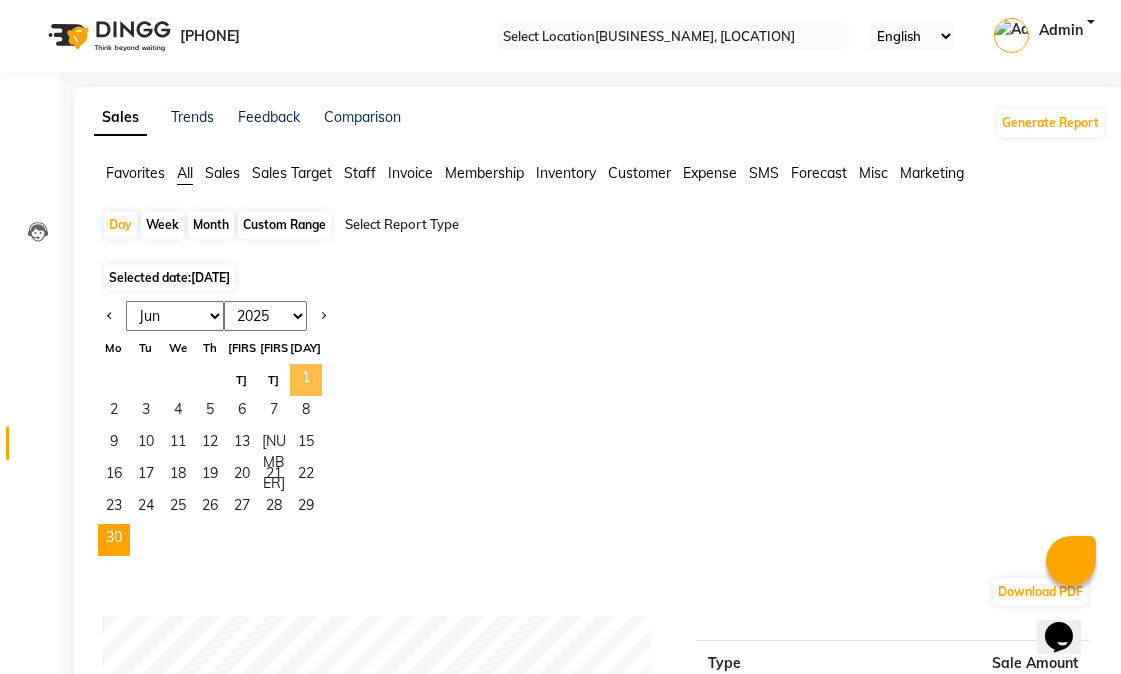 click on "1" at bounding box center (306, 380) 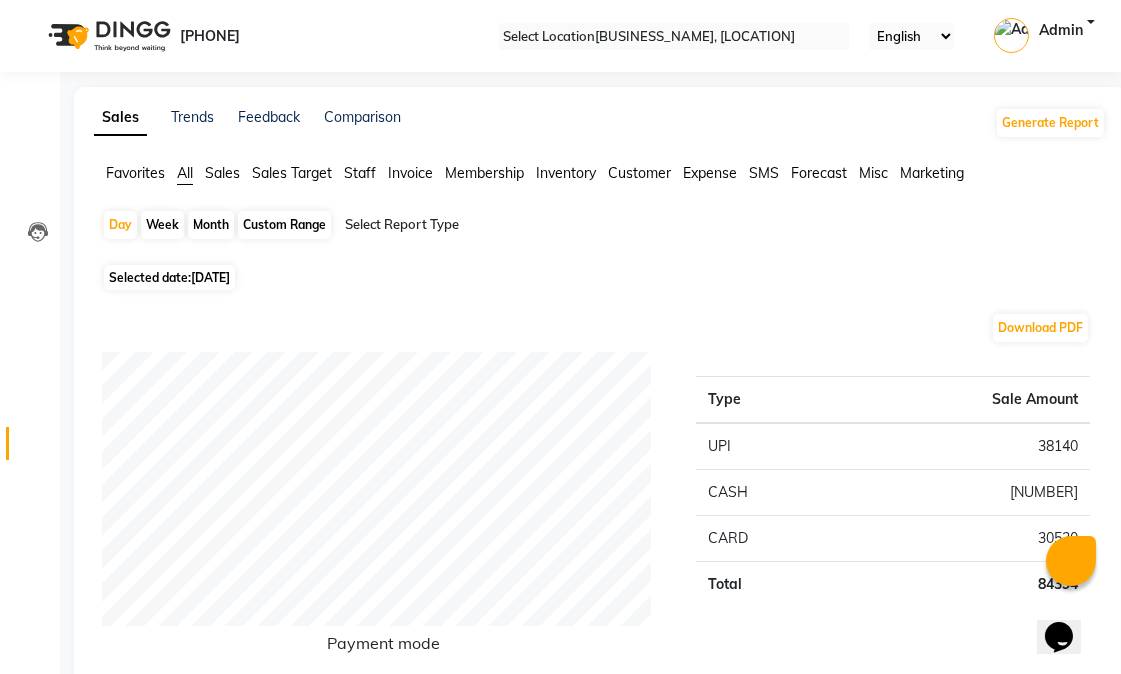 drag, startPoint x: 202, startPoint y: 215, endPoint x: 237, endPoint y: 222, distance: 35.69314 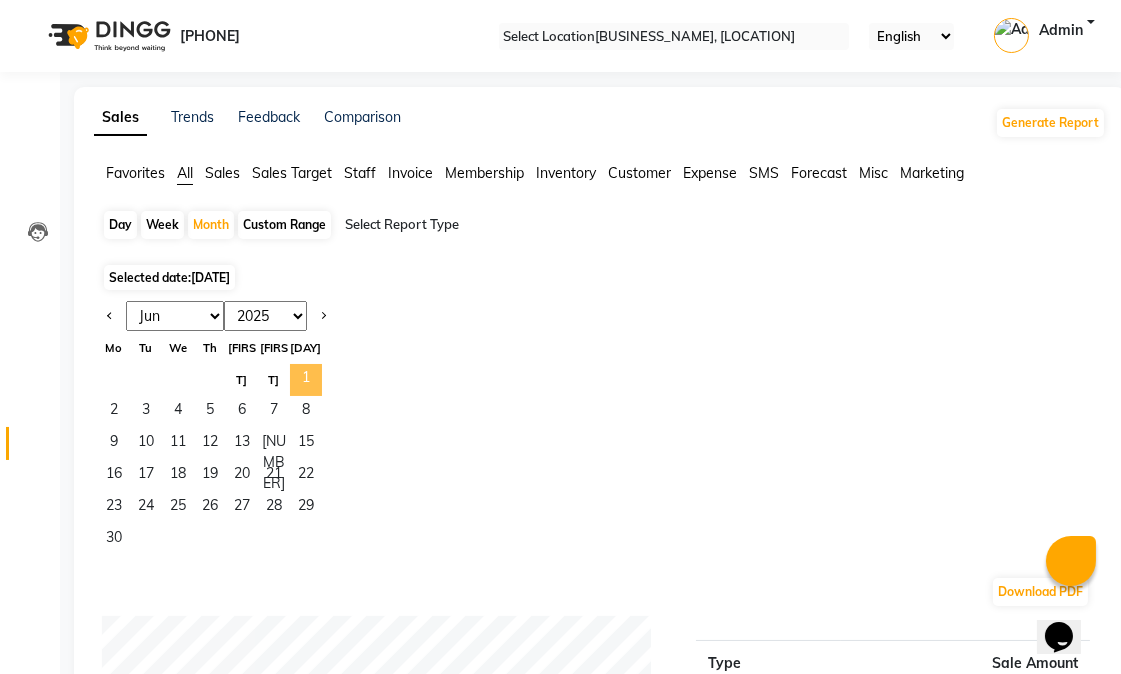 click on "1" at bounding box center (306, 380) 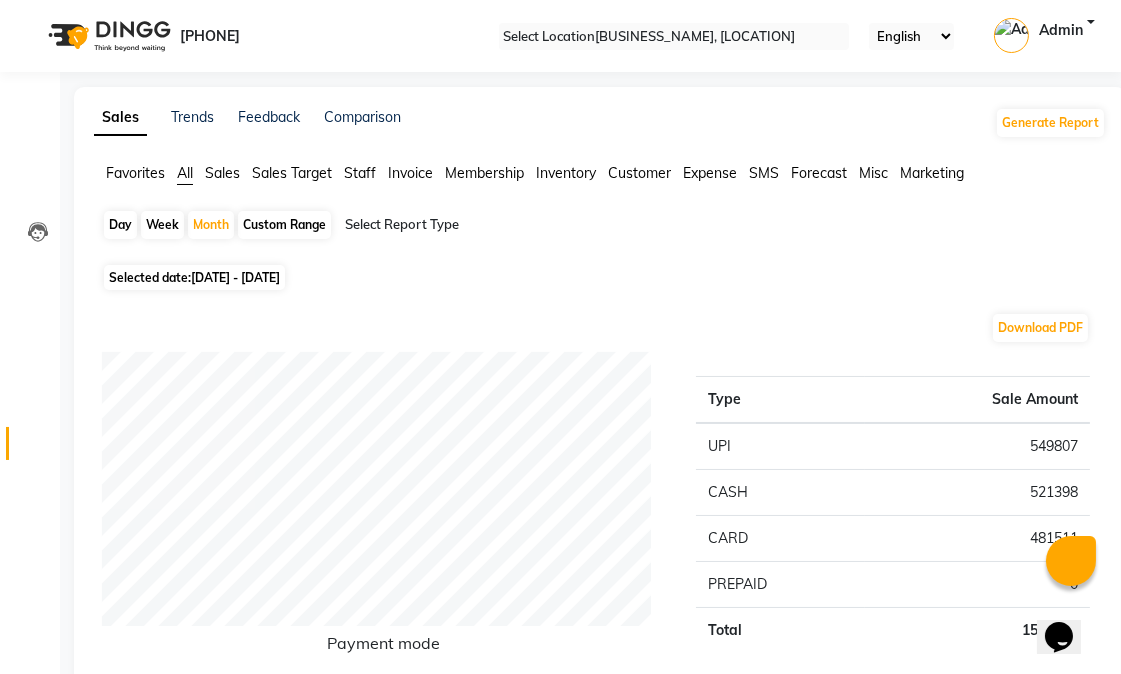 click on "Staff" at bounding box center [135, 173] 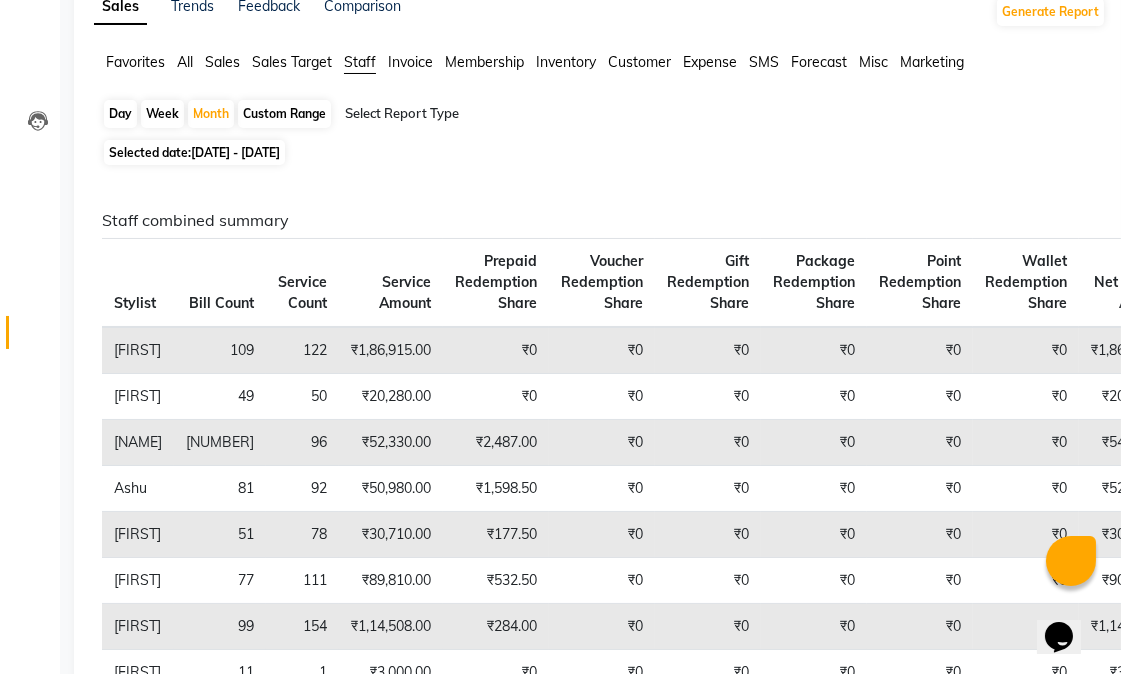 scroll, scrollTop: 0, scrollLeft: 0, axis: both 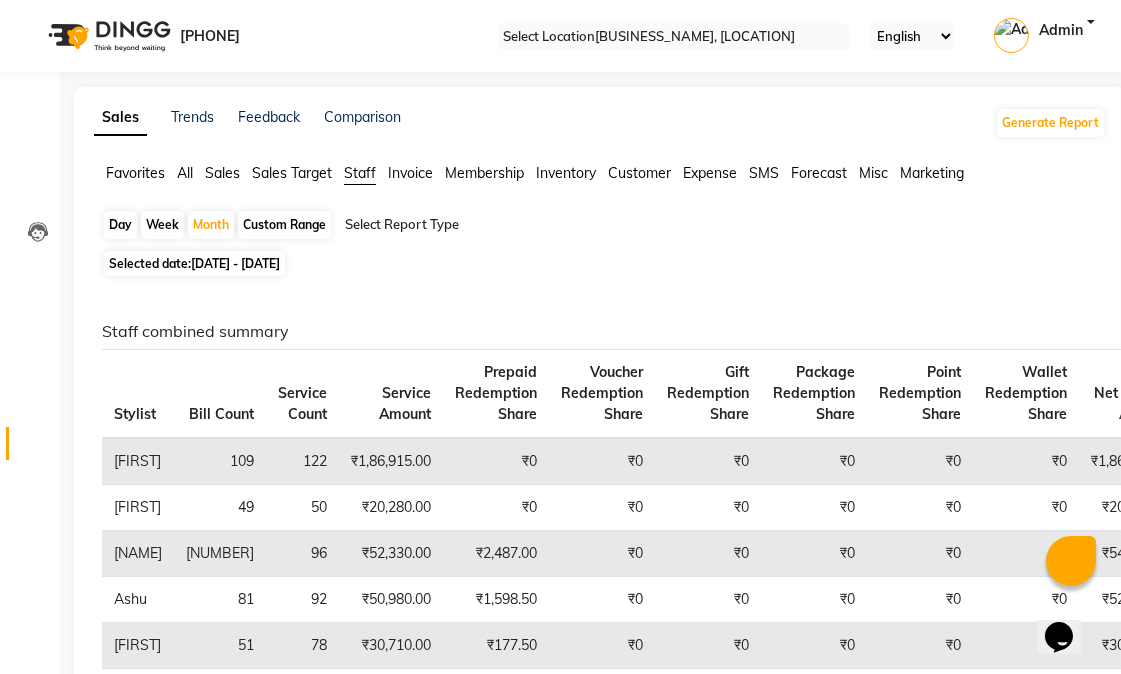 click on "All" at bounding box center [135, 173] 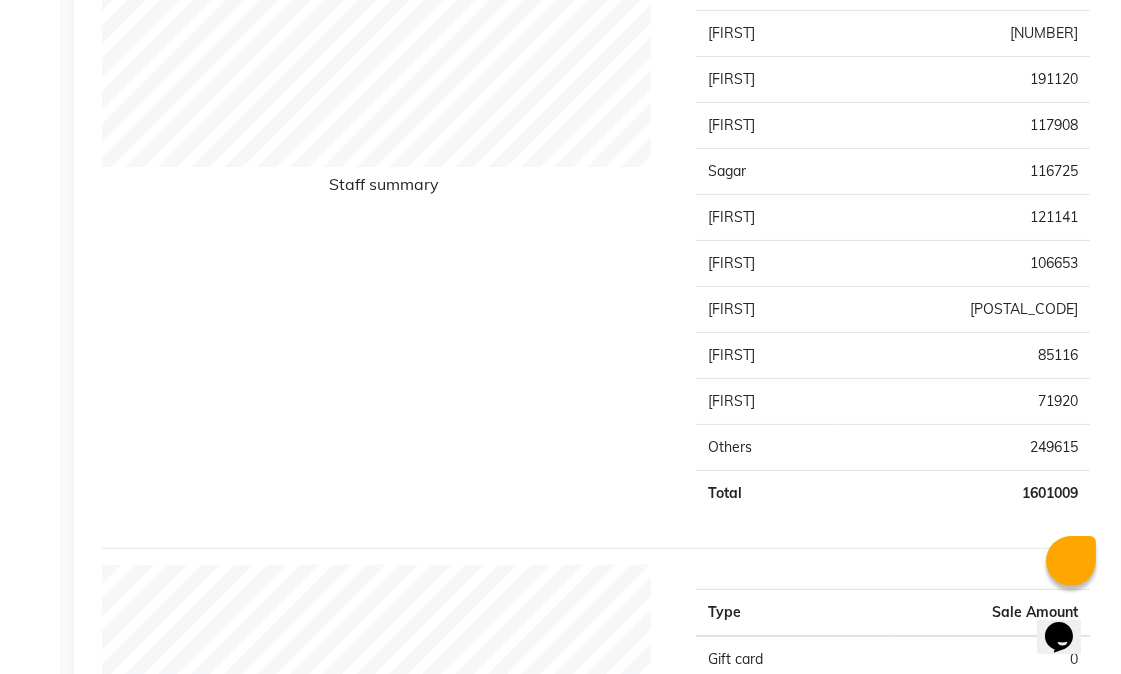 scroll, scrollTop: 888, scrollLeft: 0, axis: vertical 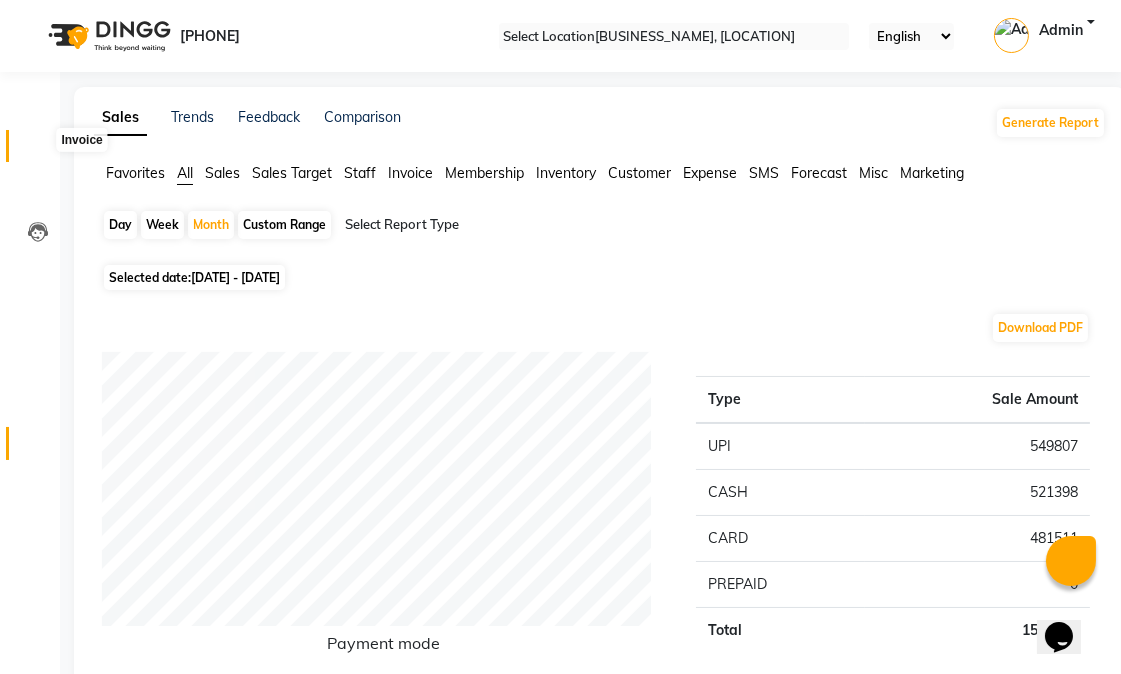 click at bounding box center (37, 151) 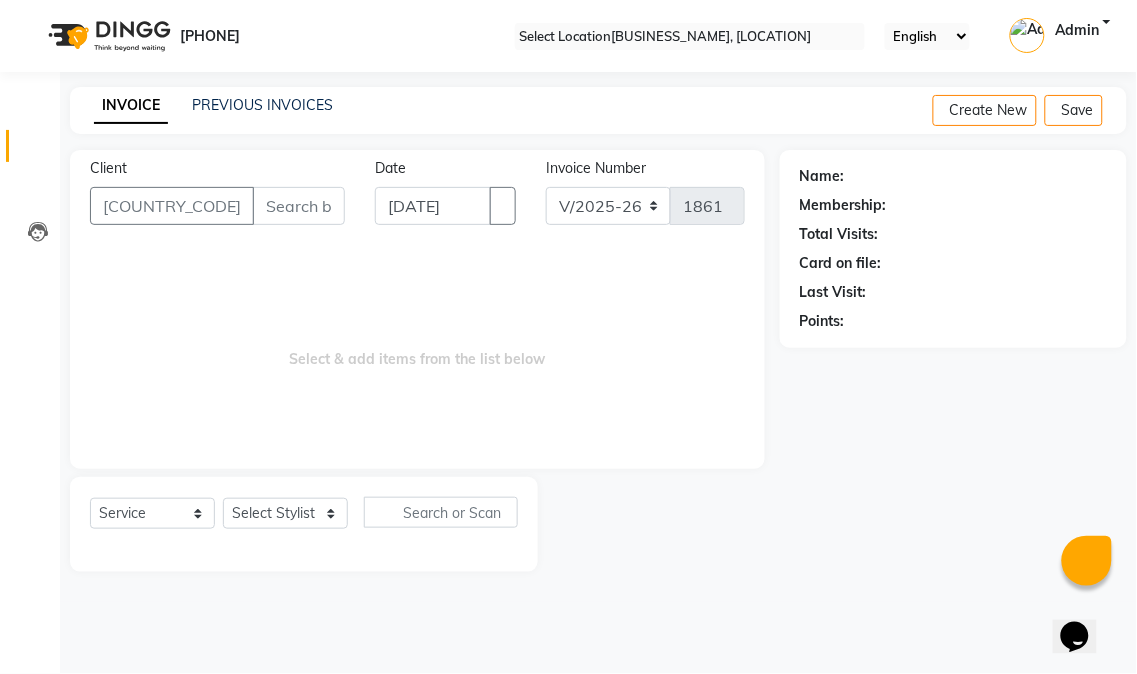 click on "Client" at bounding box center [299, 206] 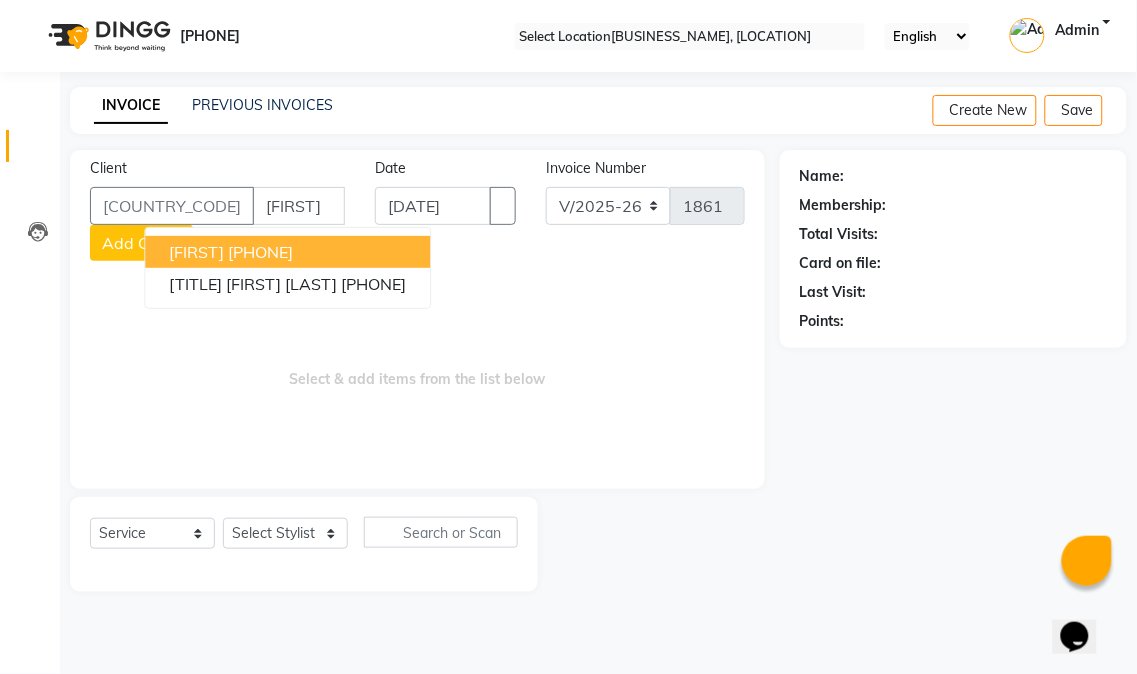 click on "[PHONE]" at bounding box center (260, 252) 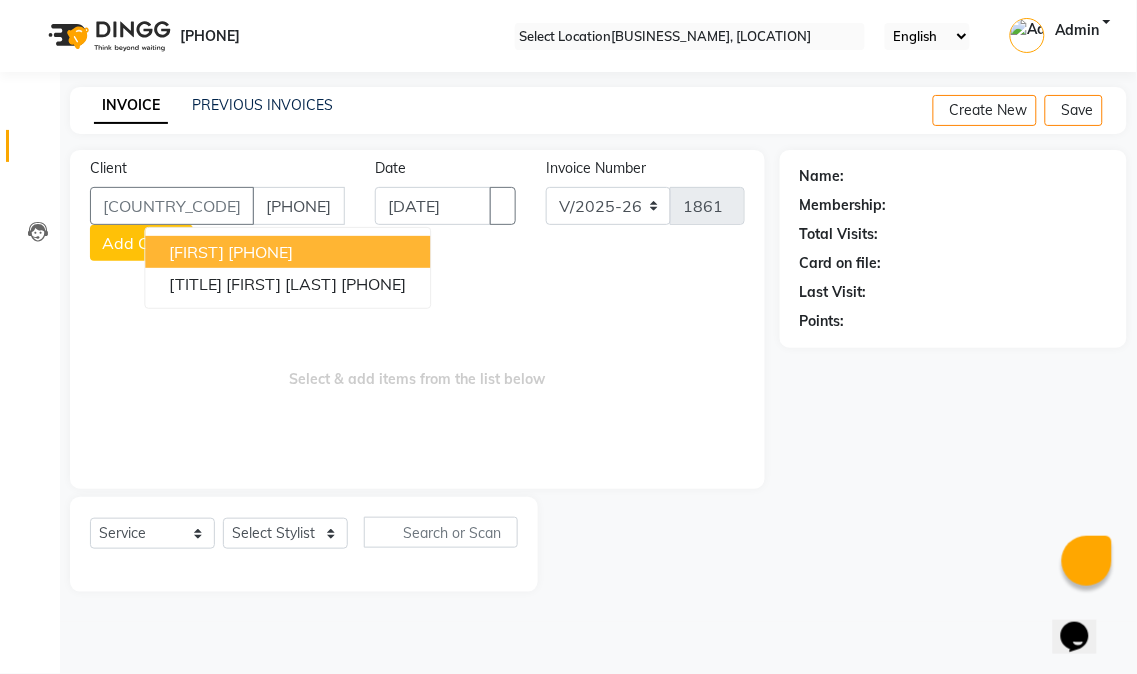 type on "[PHONE]" 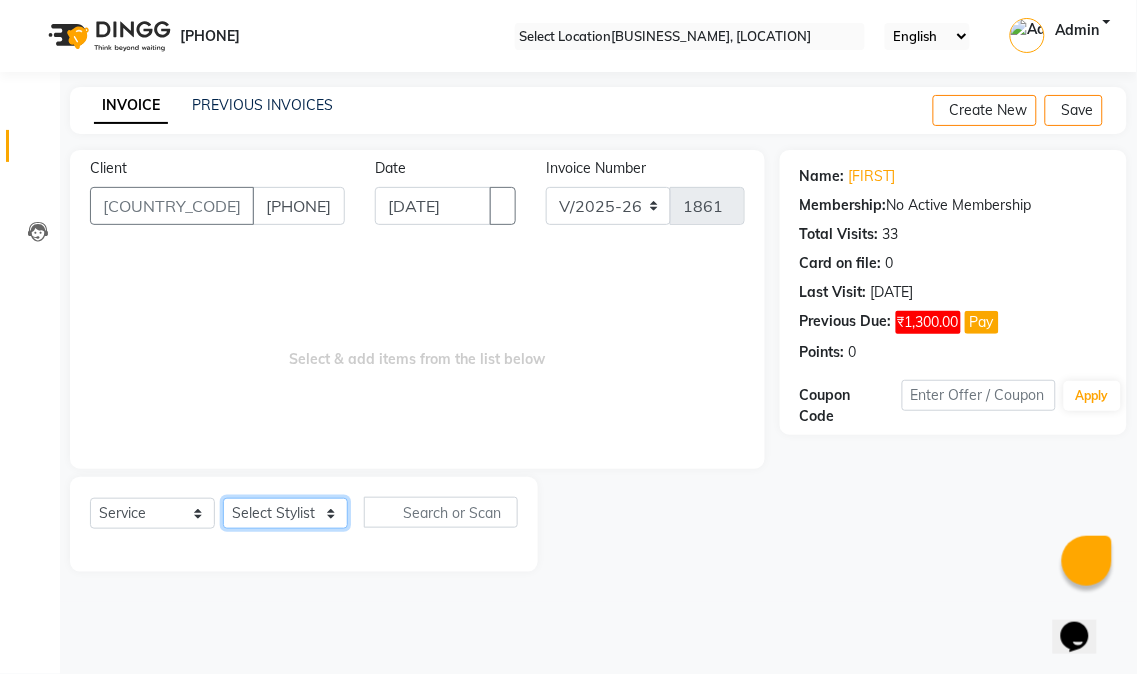 click on "Select Stylist [FIRST] [FIRST] [FIRST] [FIRST] [FIRST] [FIRST] [FIRST] [FIRST] [FIRST] [FIRST] [FIRST] [FIRST] [FIRST] [FIRST] [FIRST]" at bounding box center [285, 513] 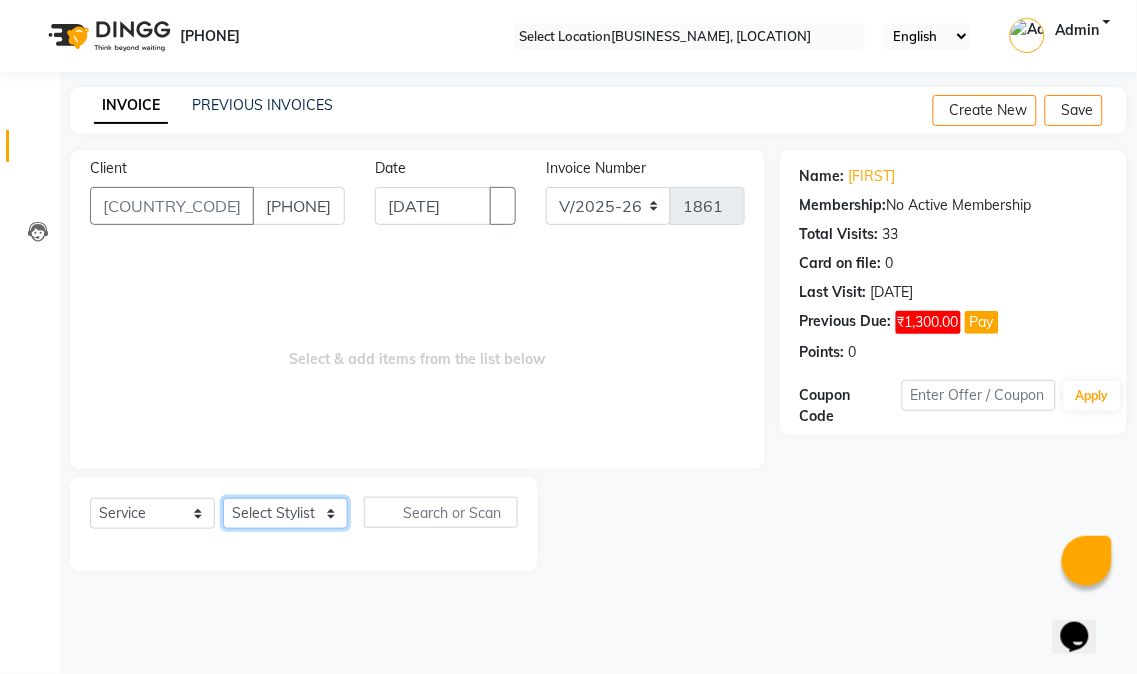 select on "81687" 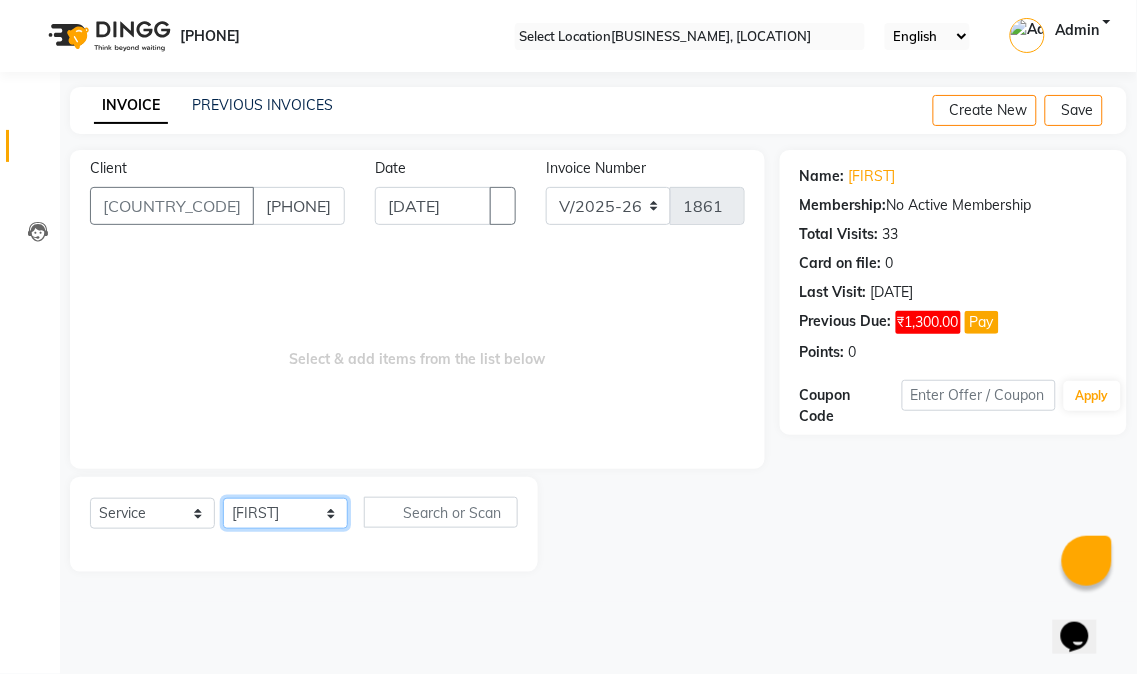click on "Select Stylist [FIRST] [FIRST] [FIRST] [FIRST] [FIRST] [FIRST] [FIRST] [FIRST] [FIRST] [FIRST] [FIRST] [FIRST] [FIRST] [FIRST] [FIRST]" at bounding box center [285, 513] 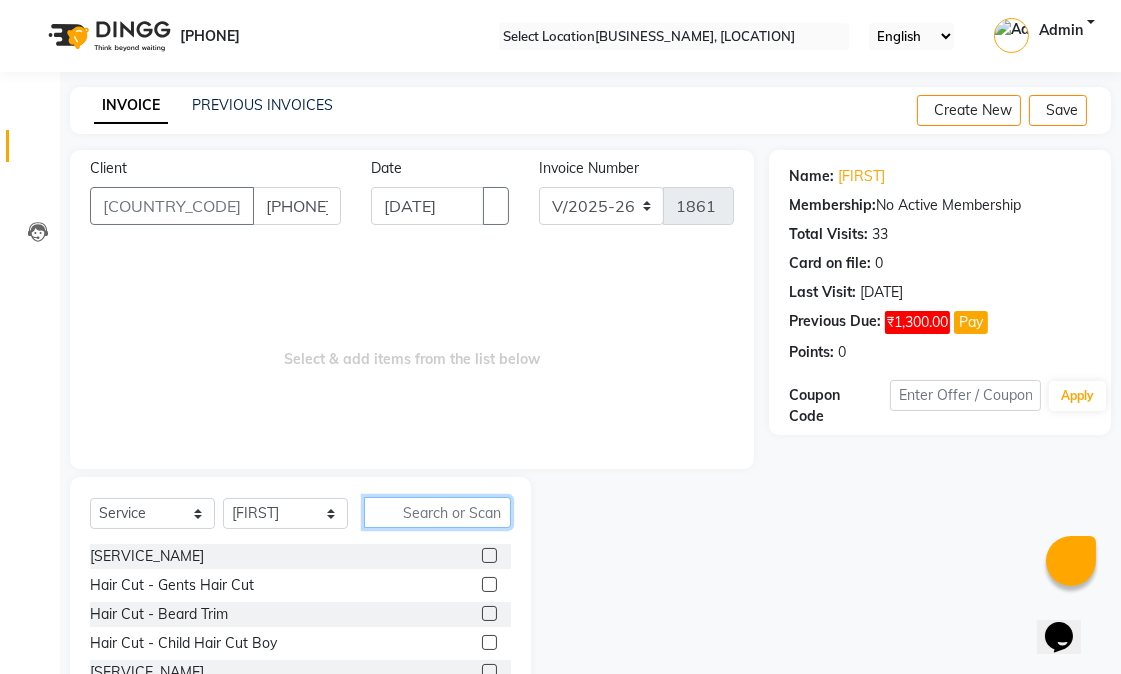 click at bounding box center (437, 512) 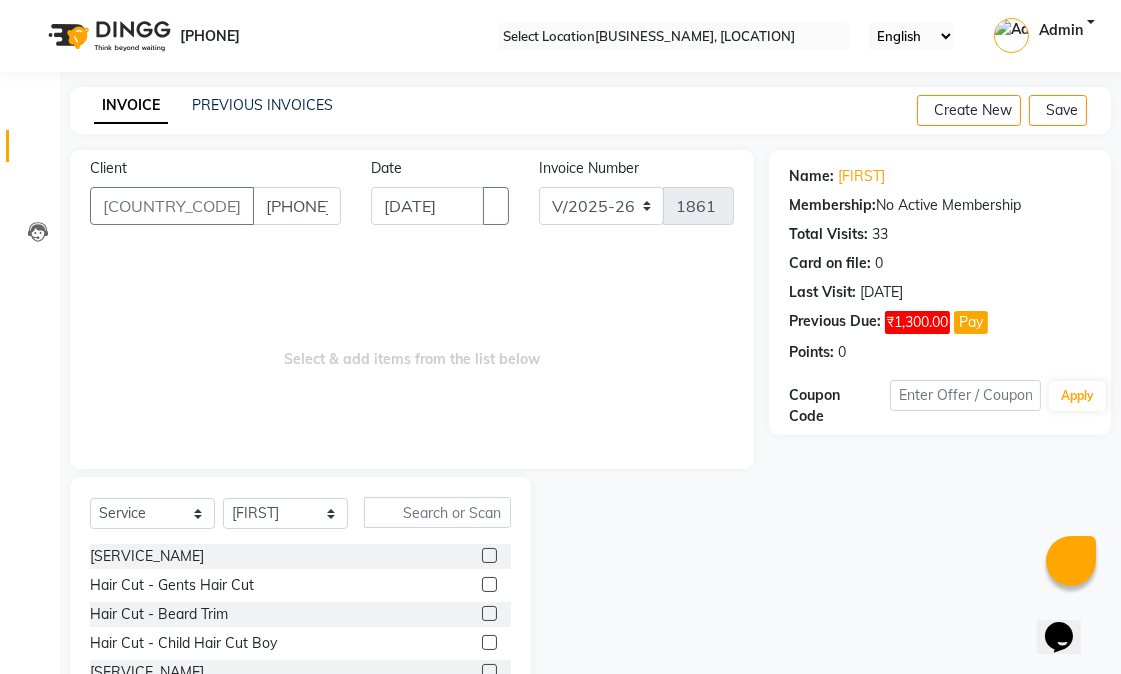 click at bounding box center [489, 584] 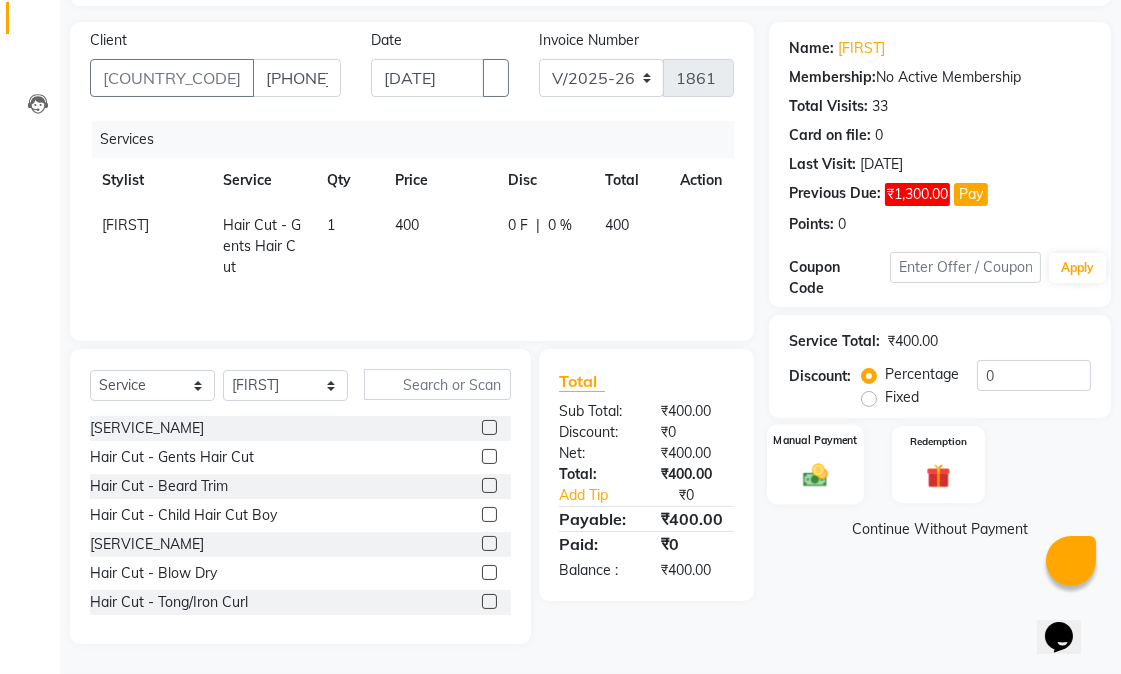 click at bounding box center (815, 474) 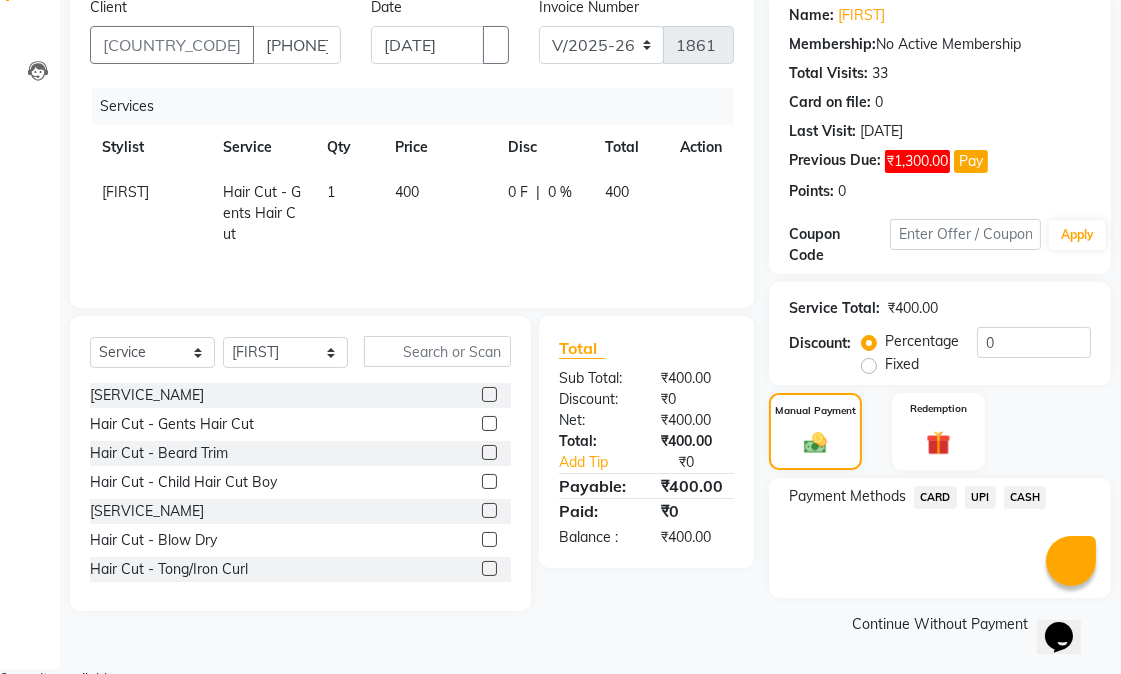 scroll, scrollTop: 162, scrollLeft: 0, axis: vertical 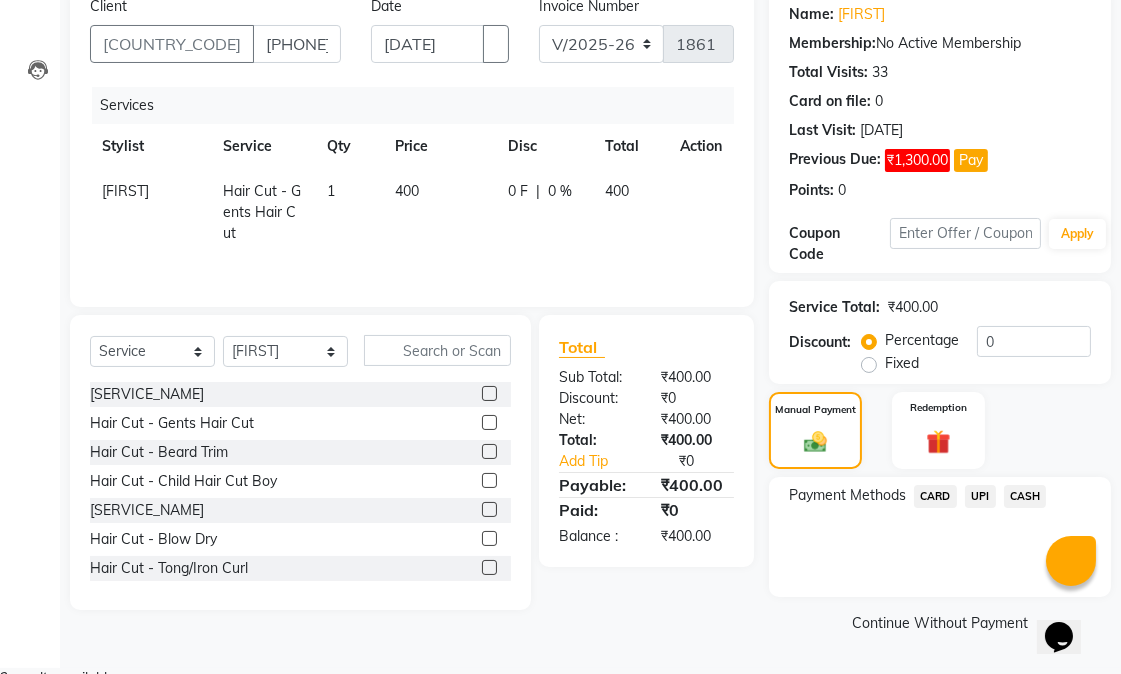 click on "CASH" at bounding box center (935, 496) 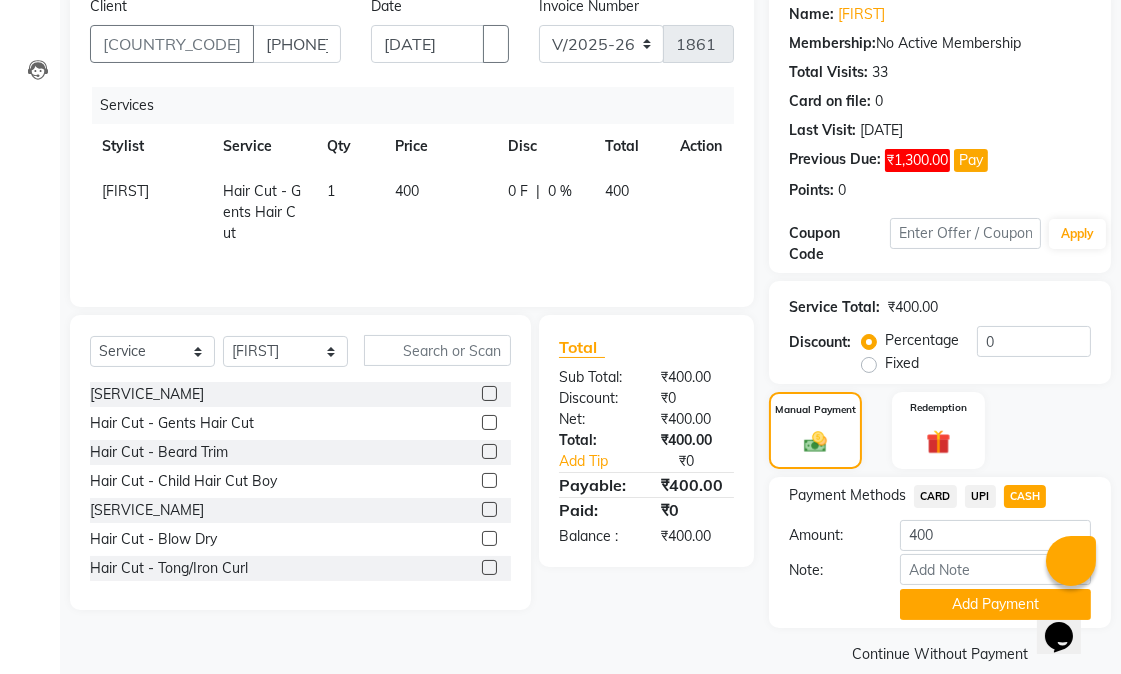 scroll, scrollTop: 192, scrollLeft: 0, axis: vertical 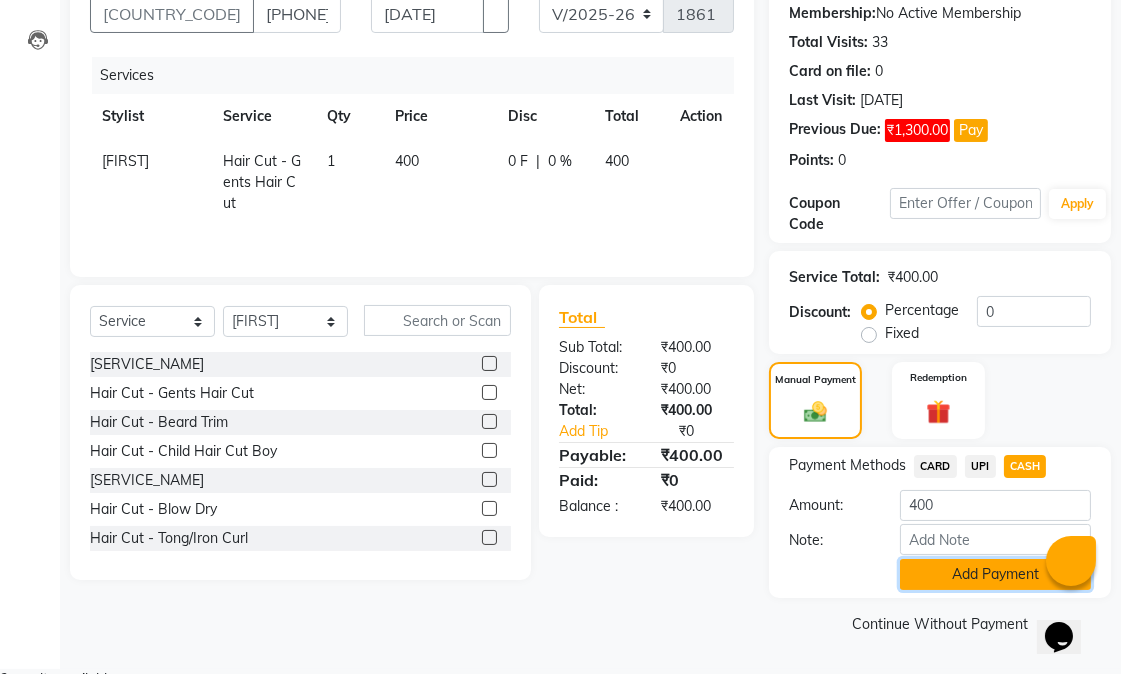 click on "Add Payment" at bounding box center [995, 574] 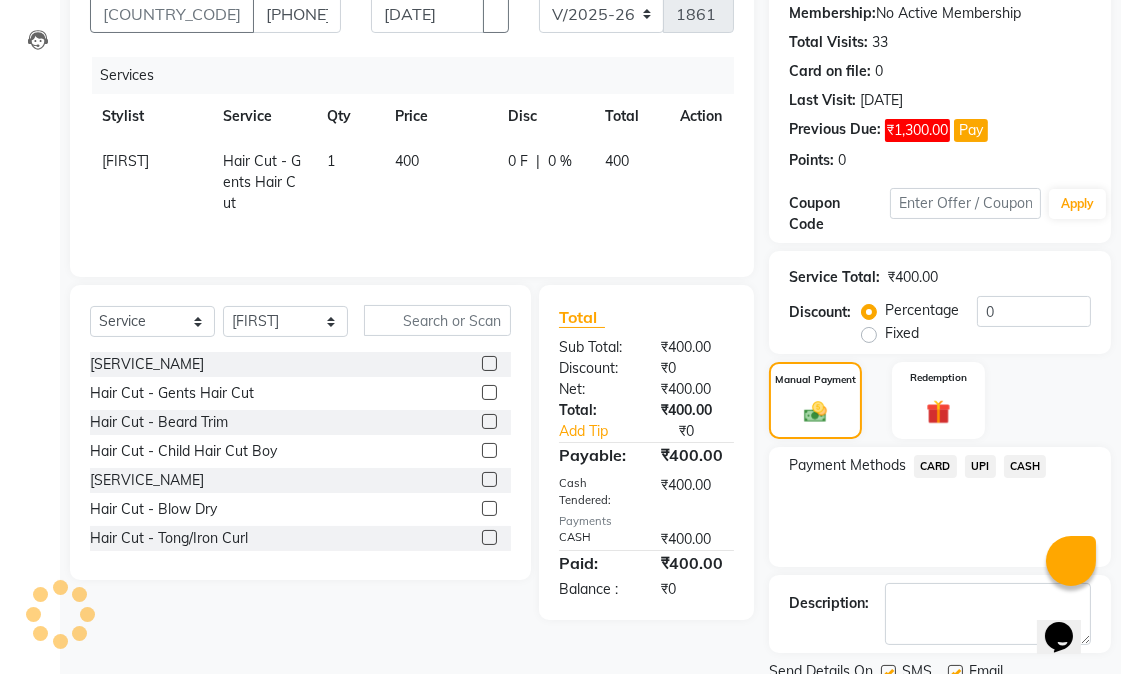 scroll, scrollTop: 275, scrollLeft: 0, axis: vertical 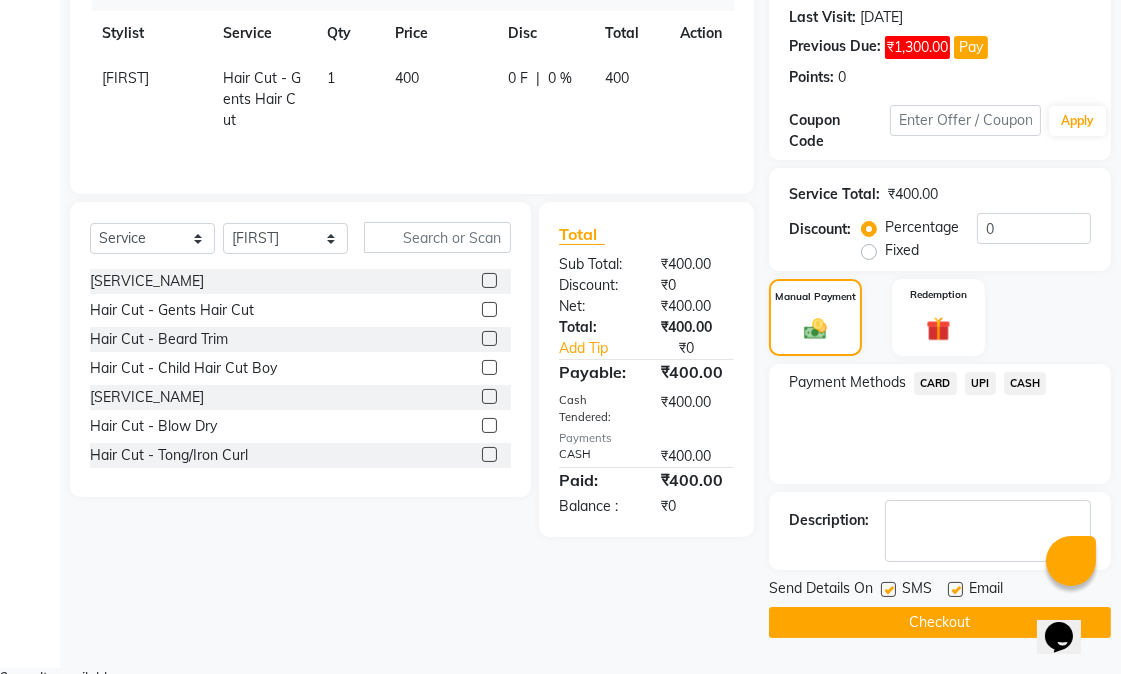 click at bounding box center (955, 589) 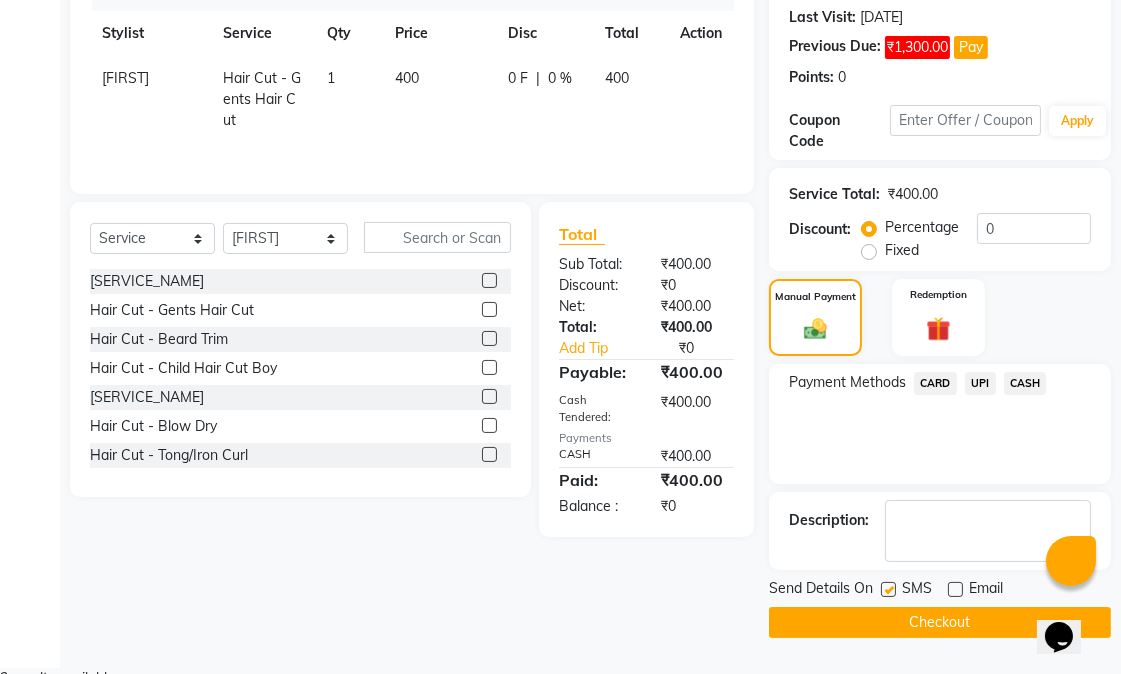 drag, startPoint x: 887, startPoint y: 595, endPoint x: 894, endPoint y: 608, distance: 14.764823 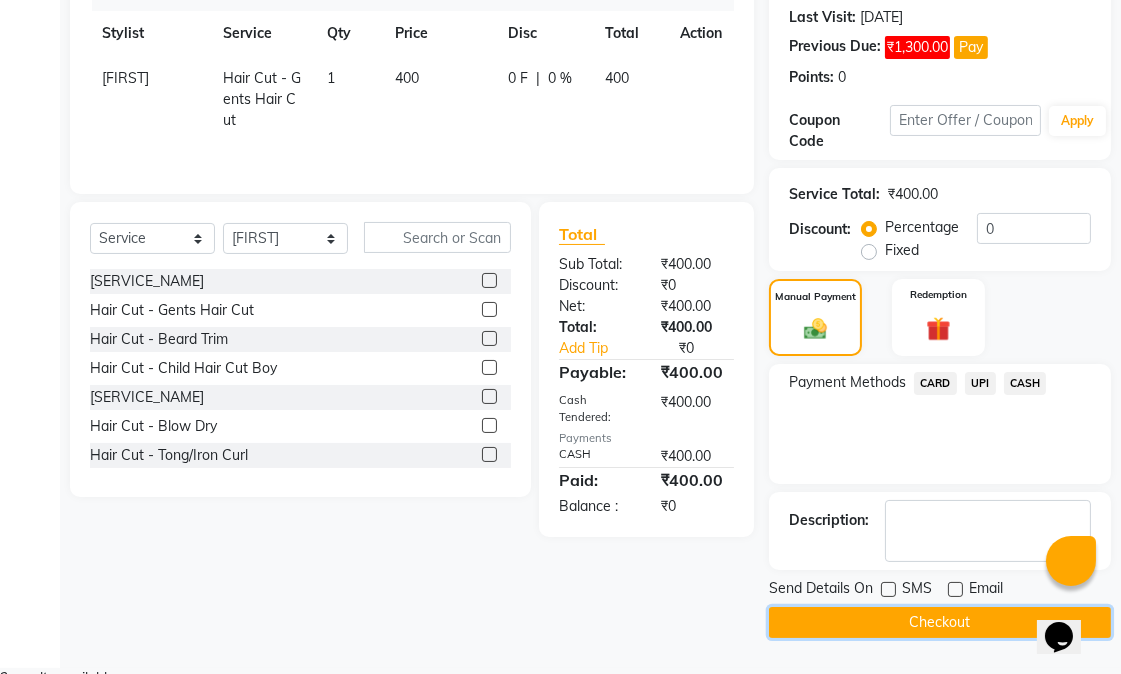 click on "Checkout" at bounding box center (940, 622) 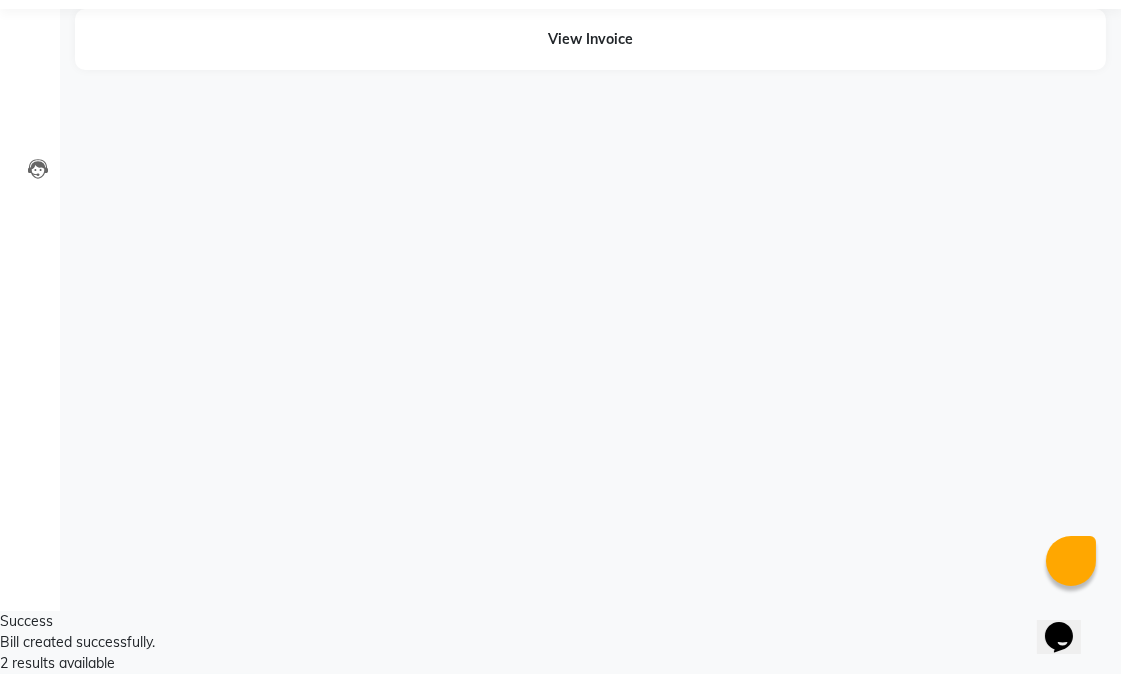 scroll, scrollTop: 0, scrollLeft: 0, axis: both 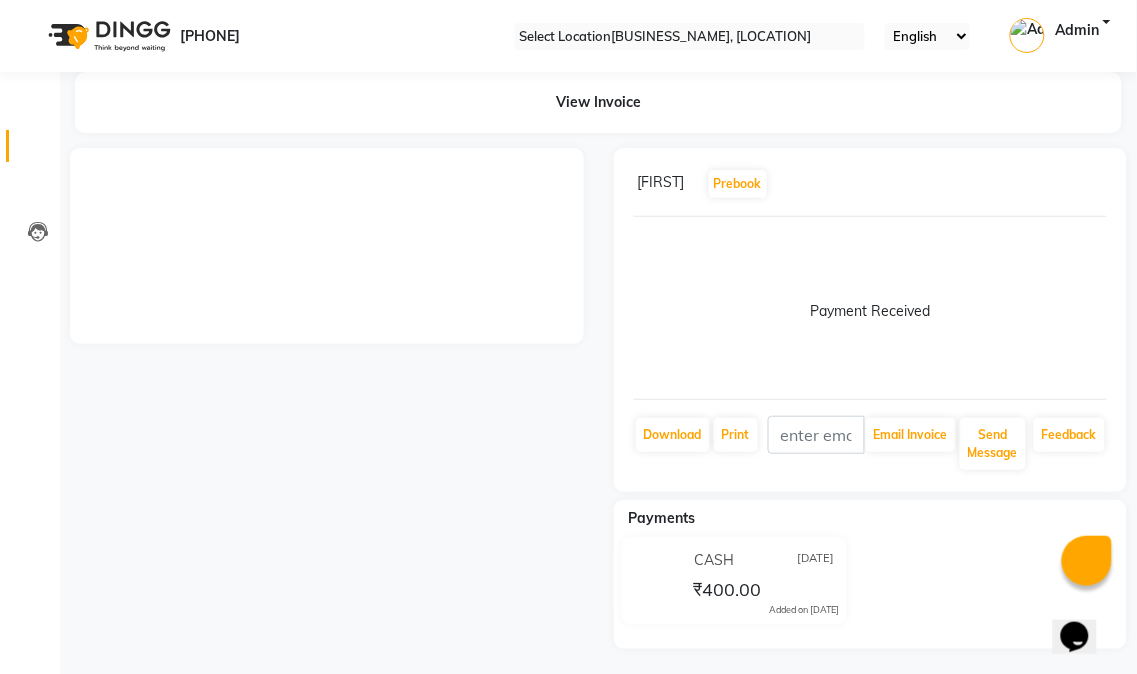 click at bounding box center [37, 151] 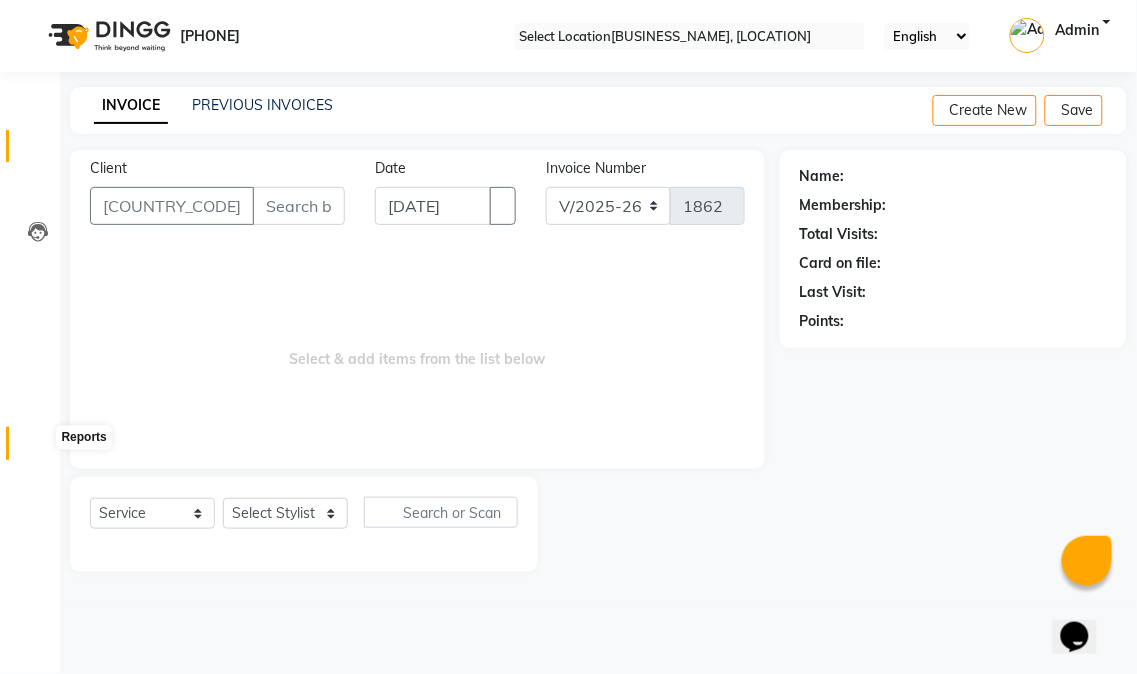 click at bounding box center [38, 448] 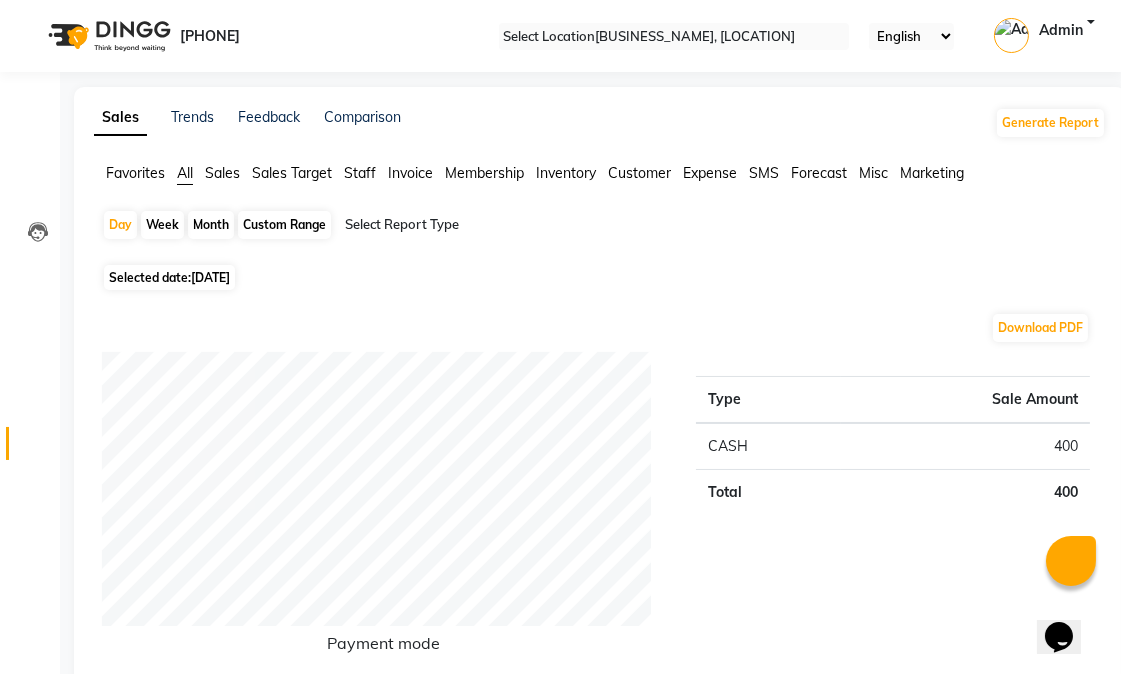 click on "Staff" at bounding box center (135, 173) 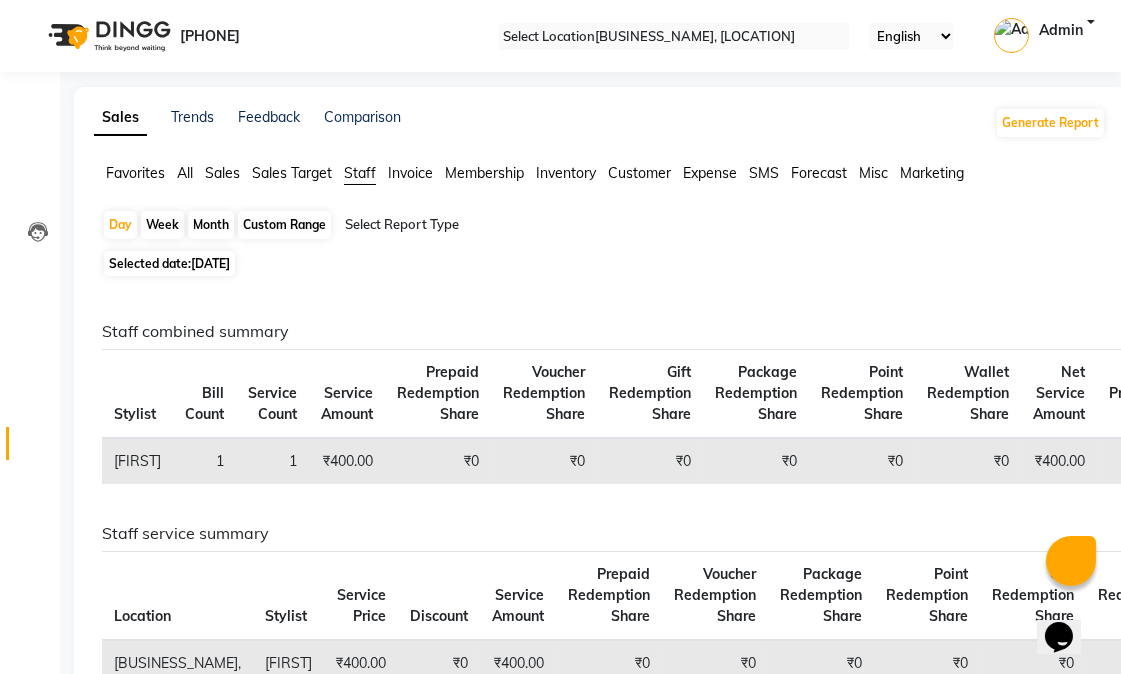 click on "Month" at bounding box center [211, 225] 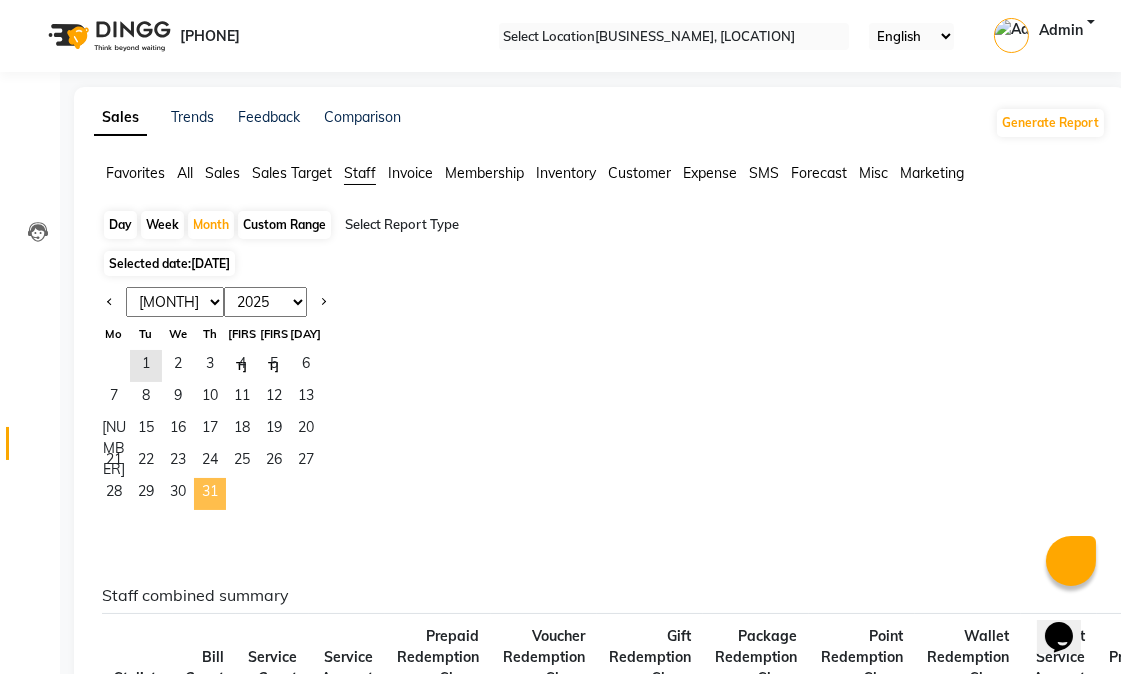 click on "31" at bounding box center (210, 494) 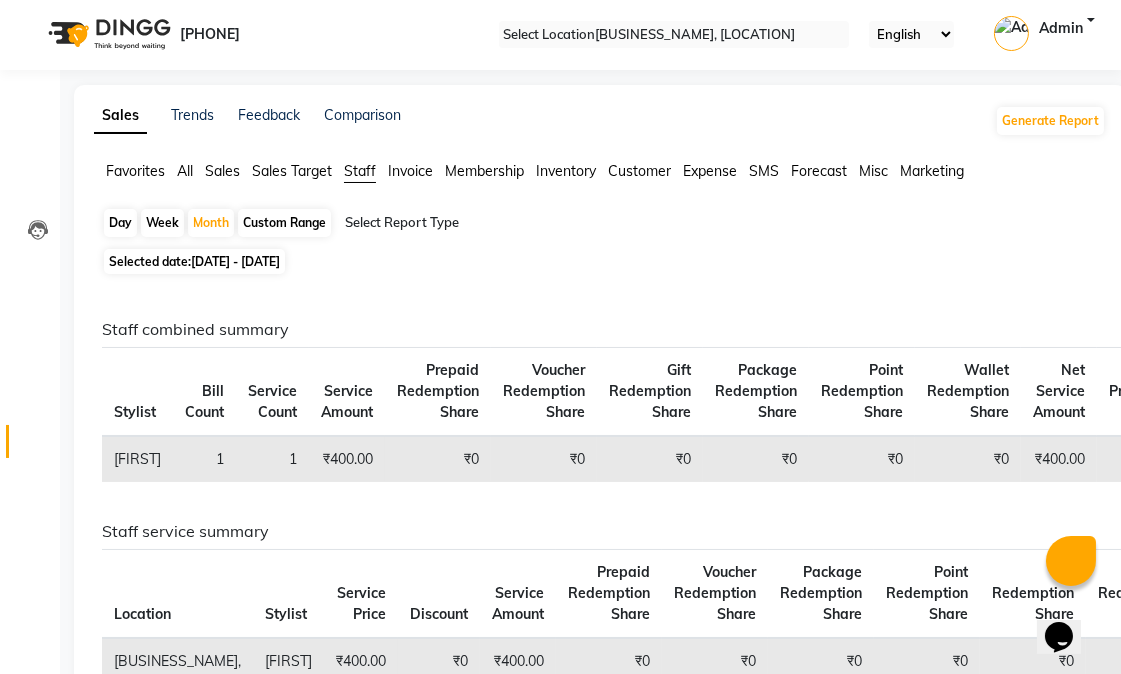 scroll, scrollTop: 0, scrollLeft: 0, axis: both 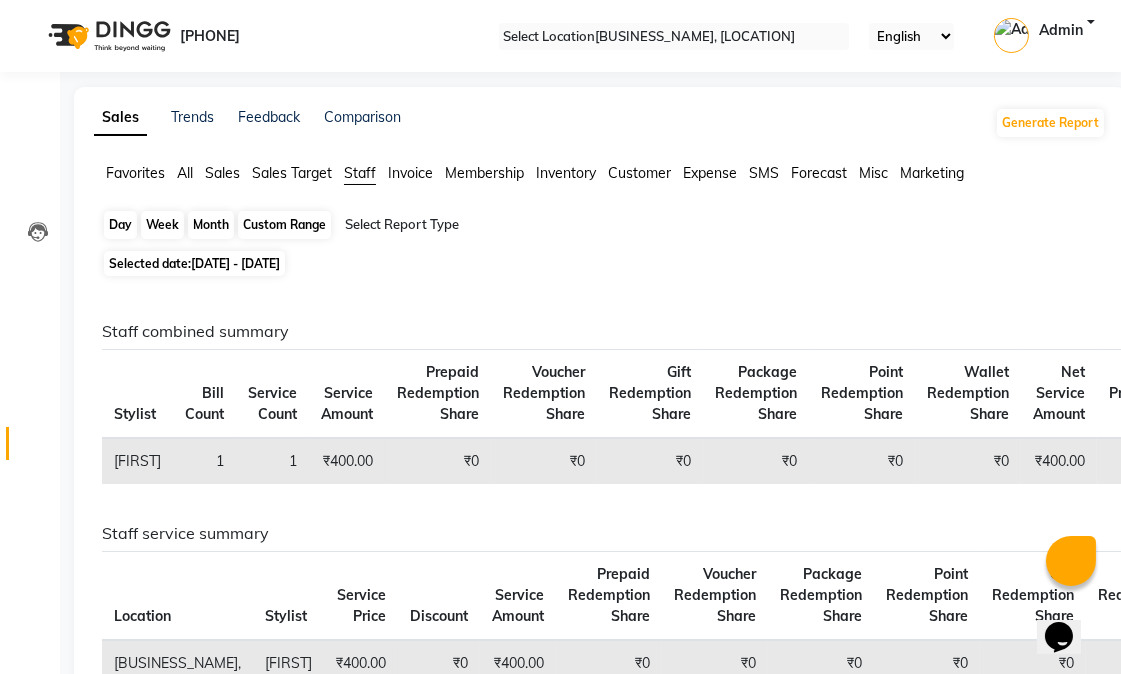 click on "Month" at bounding box center [211, 225] 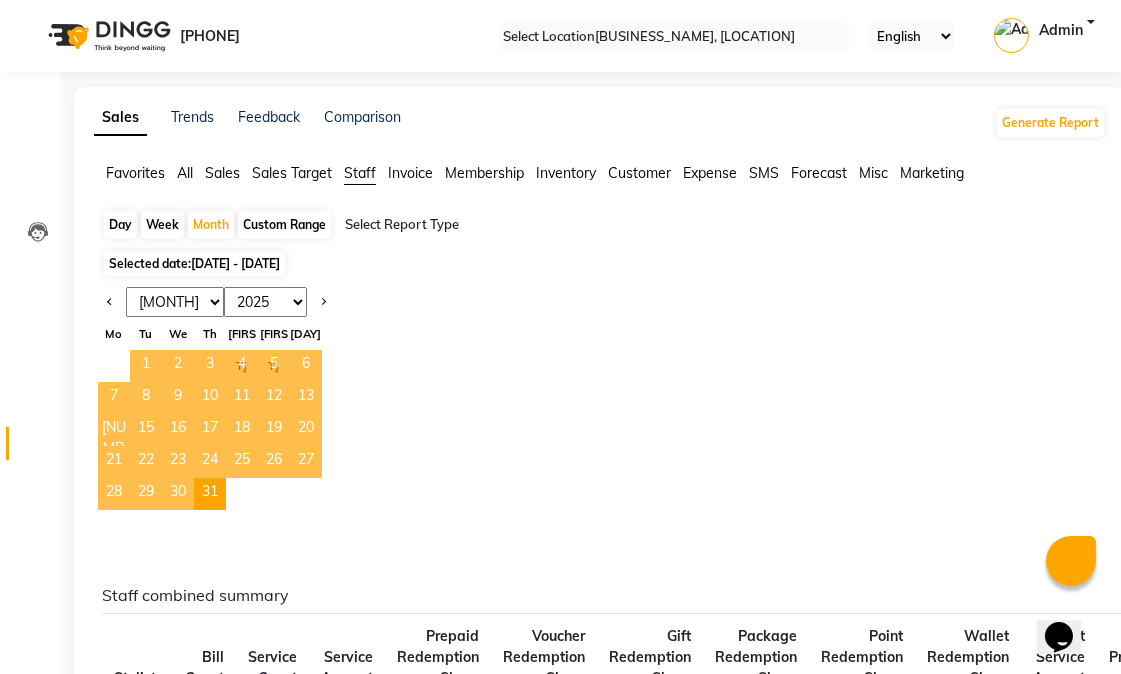 click on "1" at bounding box center (146, 366) 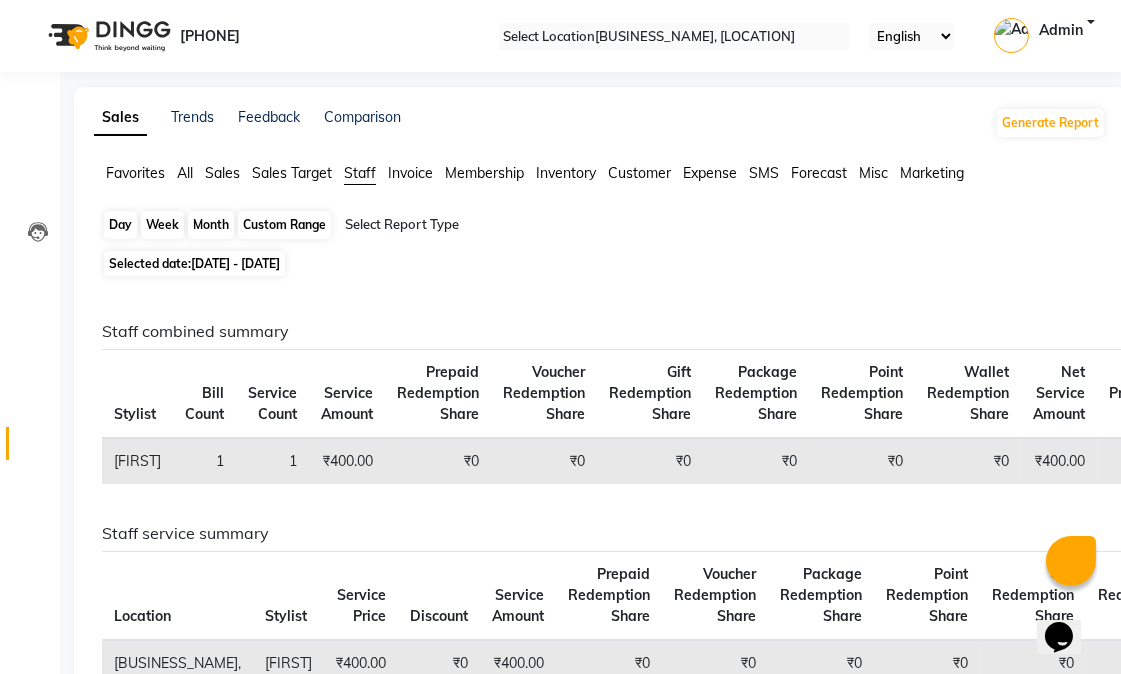 click on "Month" at bounding box center [211, 225] 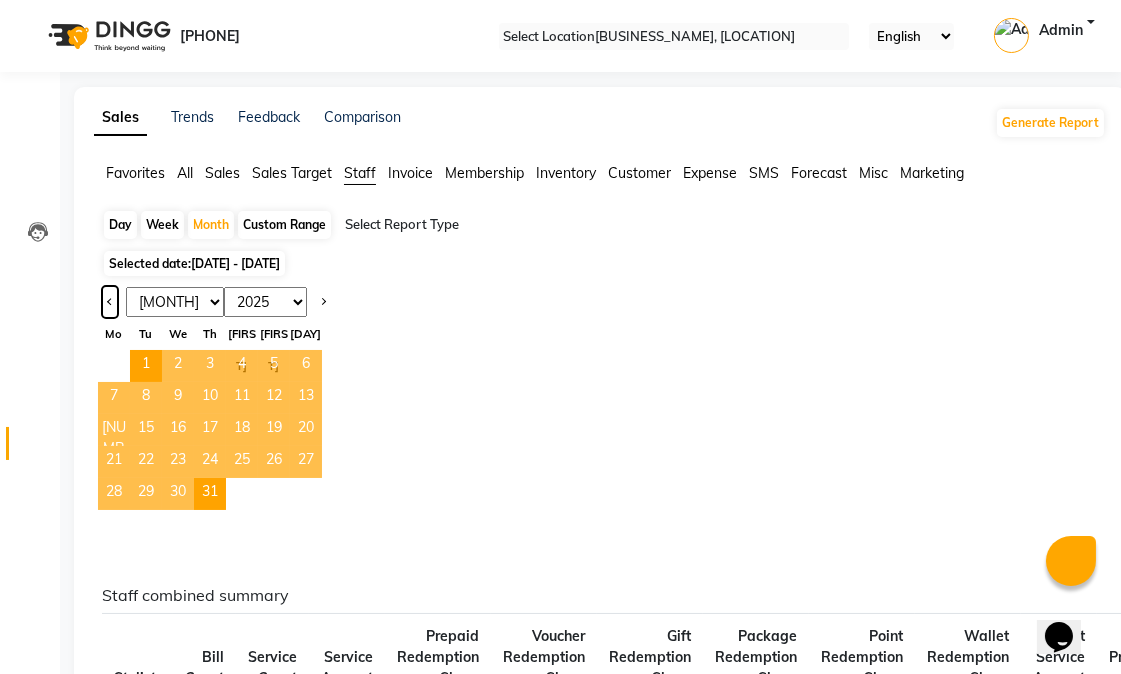 click at bounding box center (110, 302) 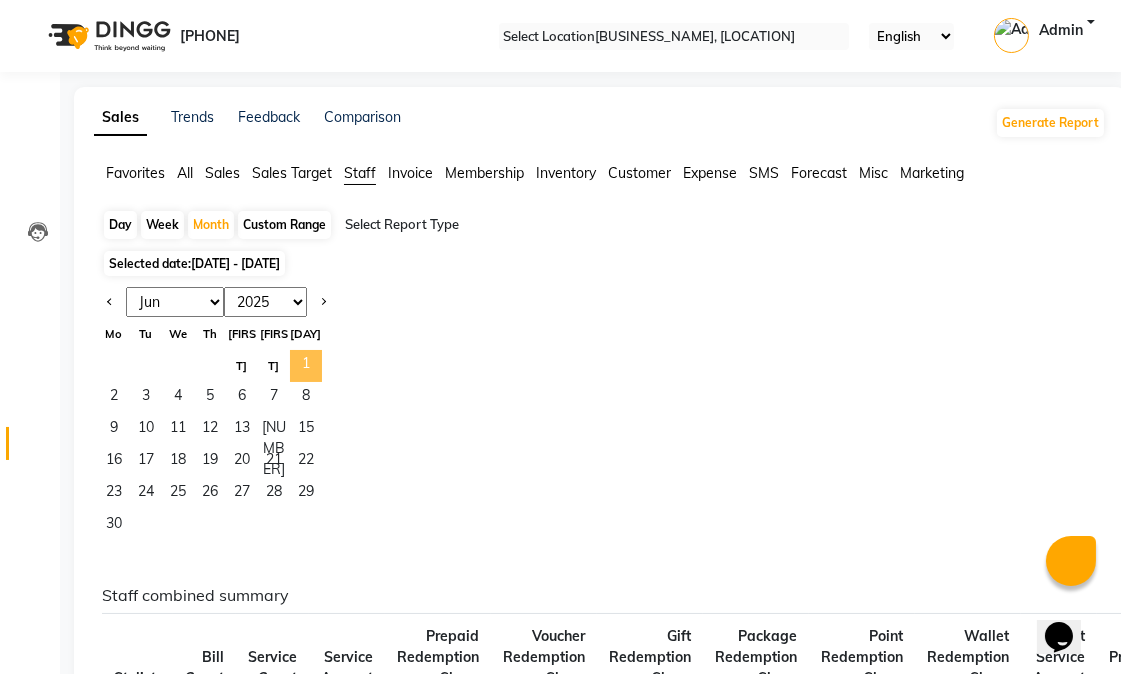 click on "1" at bounding box center (306, 366) 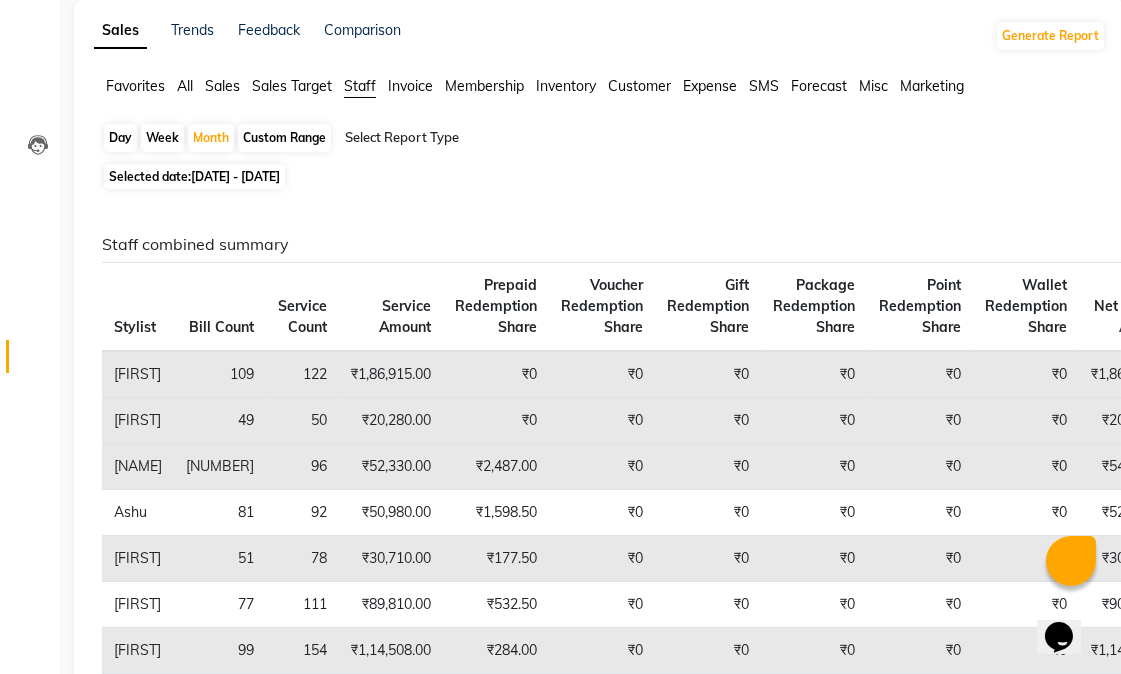 scroll, scrollTop: 0, scrollLeft: 0, axis: both 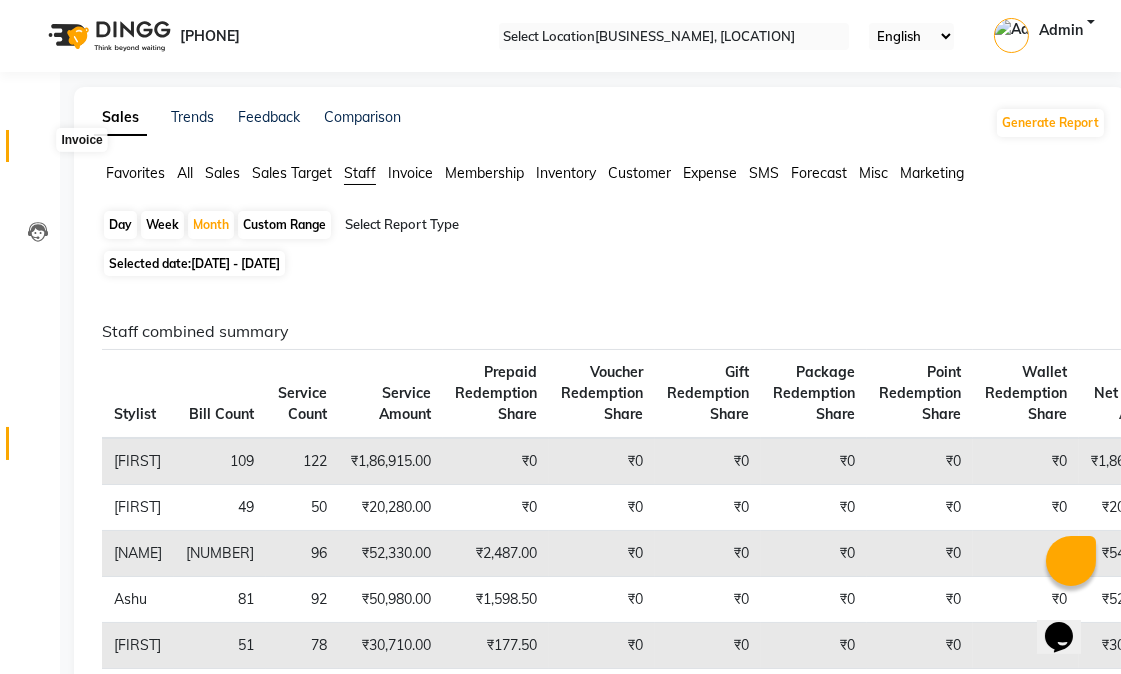 click at bounding box center [37, 151] 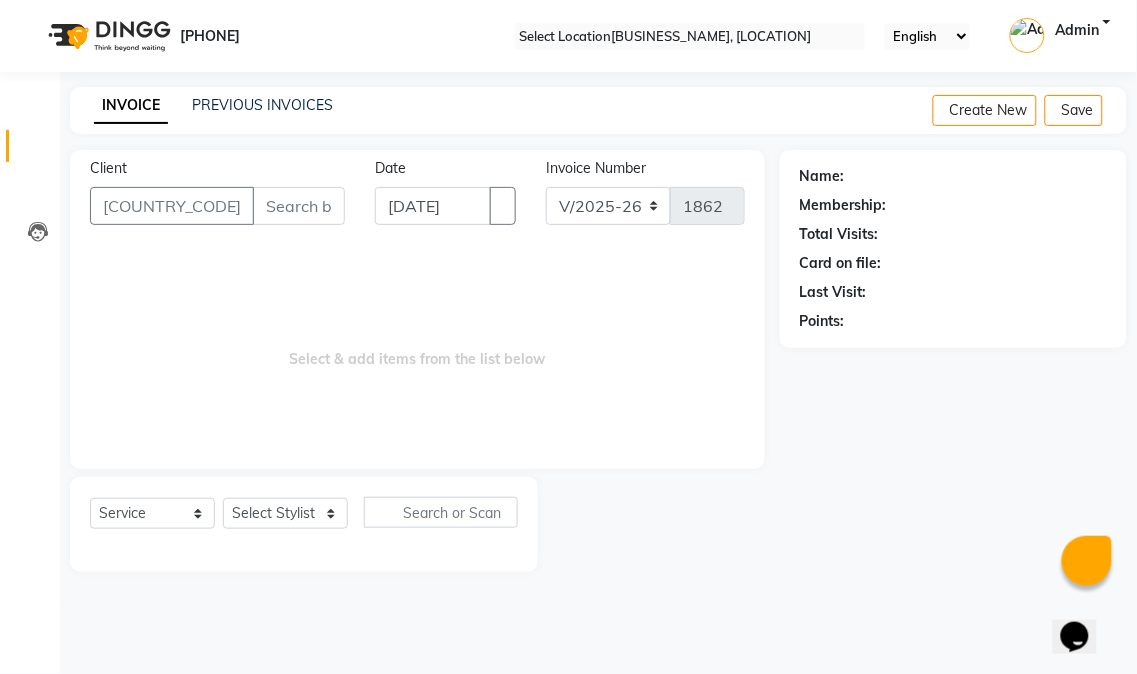 click on "Select & add items from the list below" at bounding box center (417, 349) 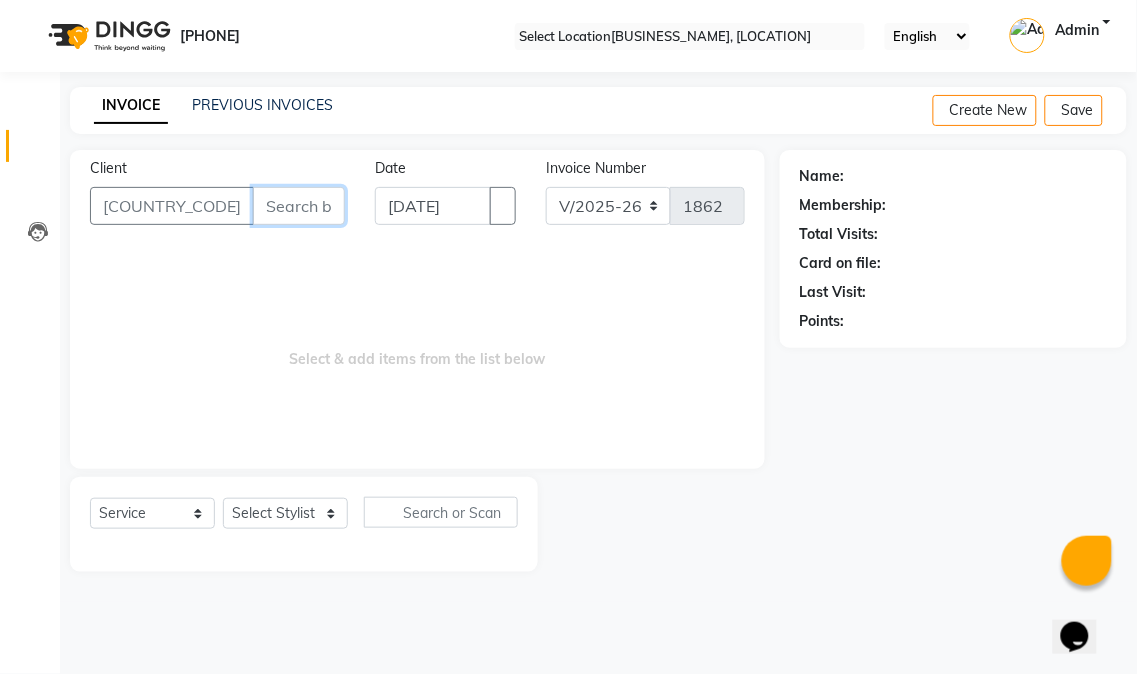 click on "Client" at bounding box center [299, 206] 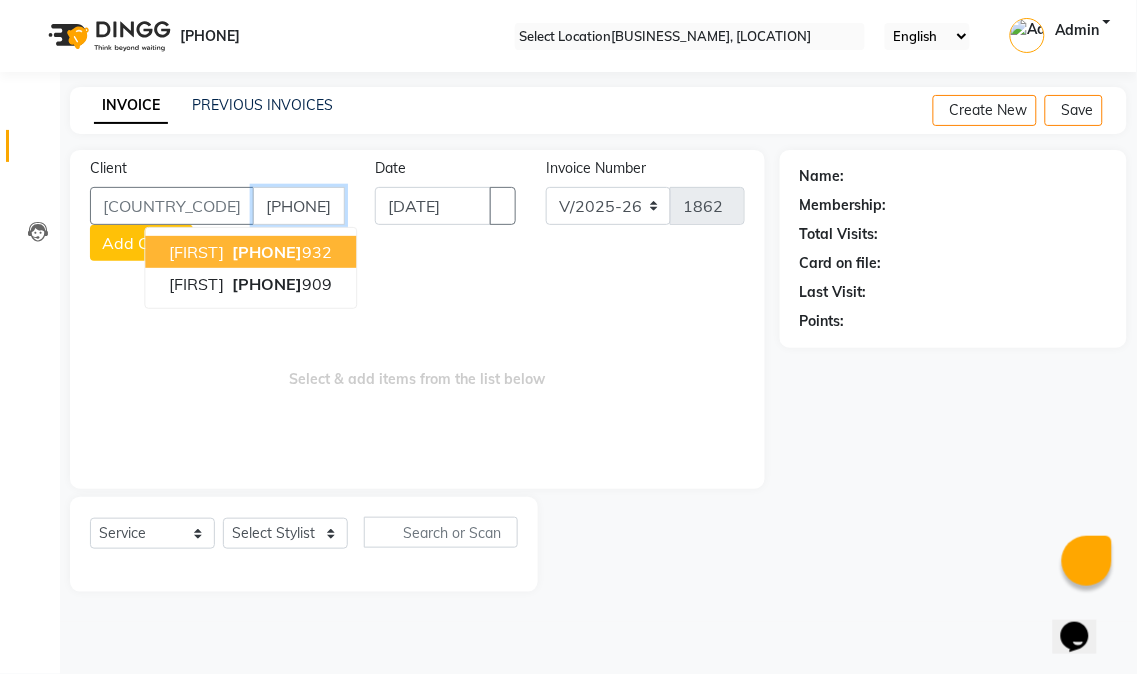 click on "[PHONE]" at bounding box center [280, 252] 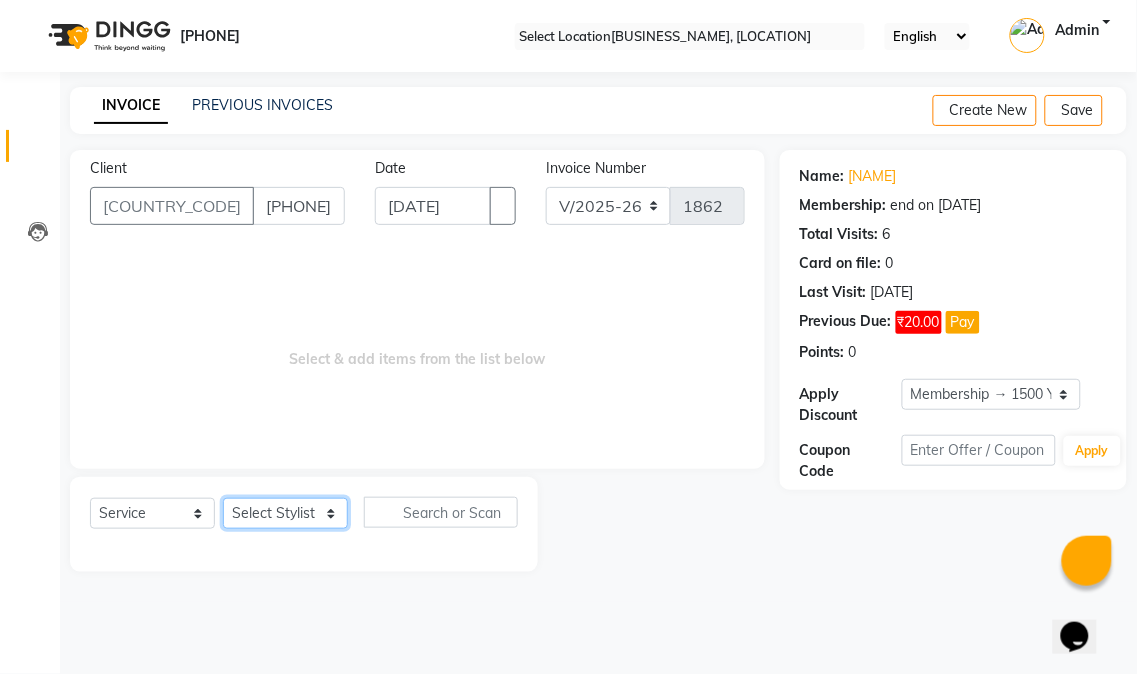 click on "Select Stylist [FIRST] [FIRST] [FIRST] [FIRST] [FIRST] [FIRST] [FIRST] [FIRST] [FIRST] [FIRST] [FIRST] [FIRST] [FIRST] [FIRST] [FIRST]" at bounding box center (285, 513) 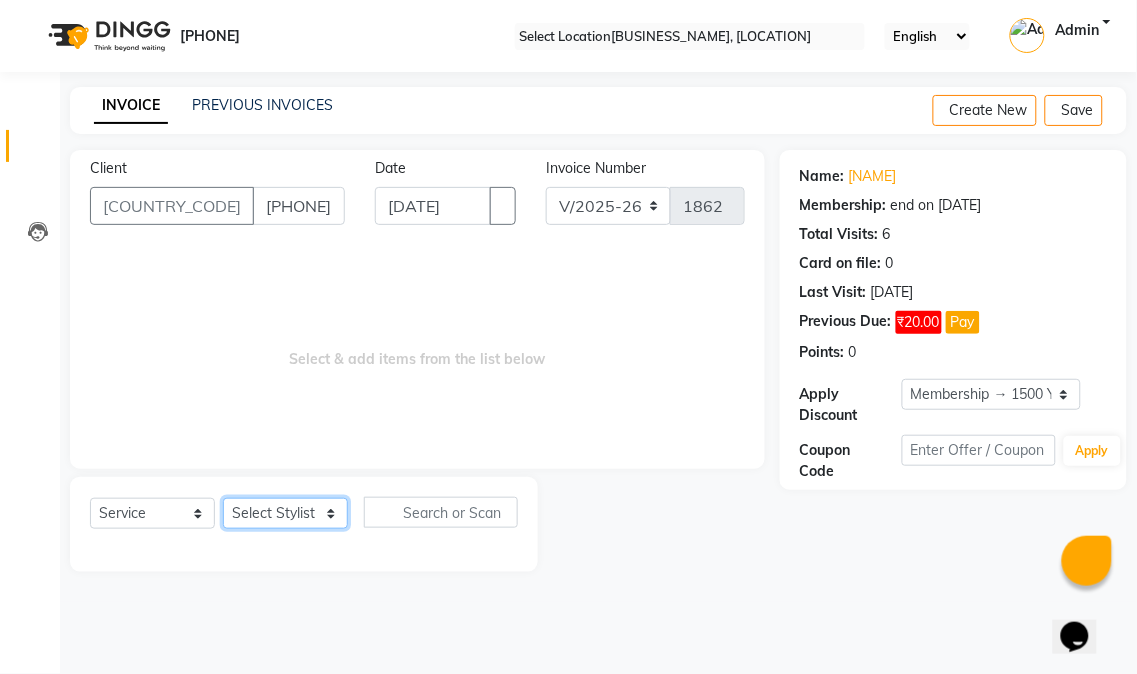 select on "[NUMBER]" 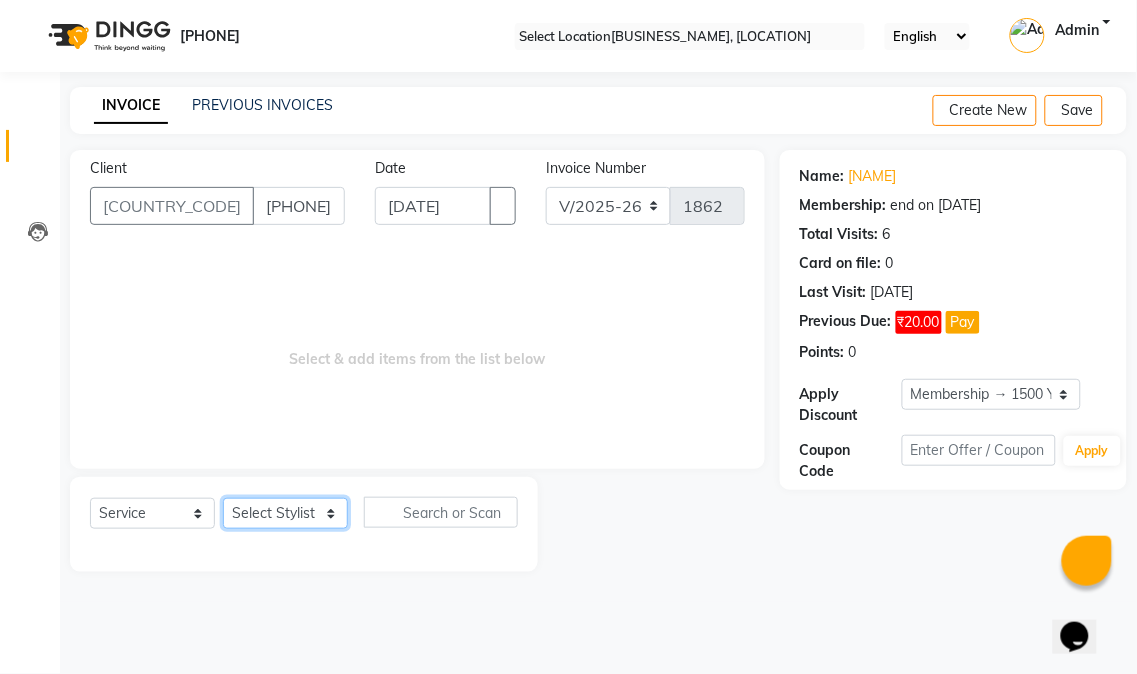click on "Select Stylist [FIRST] [FIRST] [FIRST] [FIRST] [FIRST] [FIRST] [FIRST] [FIRST] [FIRST] [FIRST] [FIRST] [FIRST] [FIRST] [FIRST] [FIRST]" at bounding box center [285, 513] 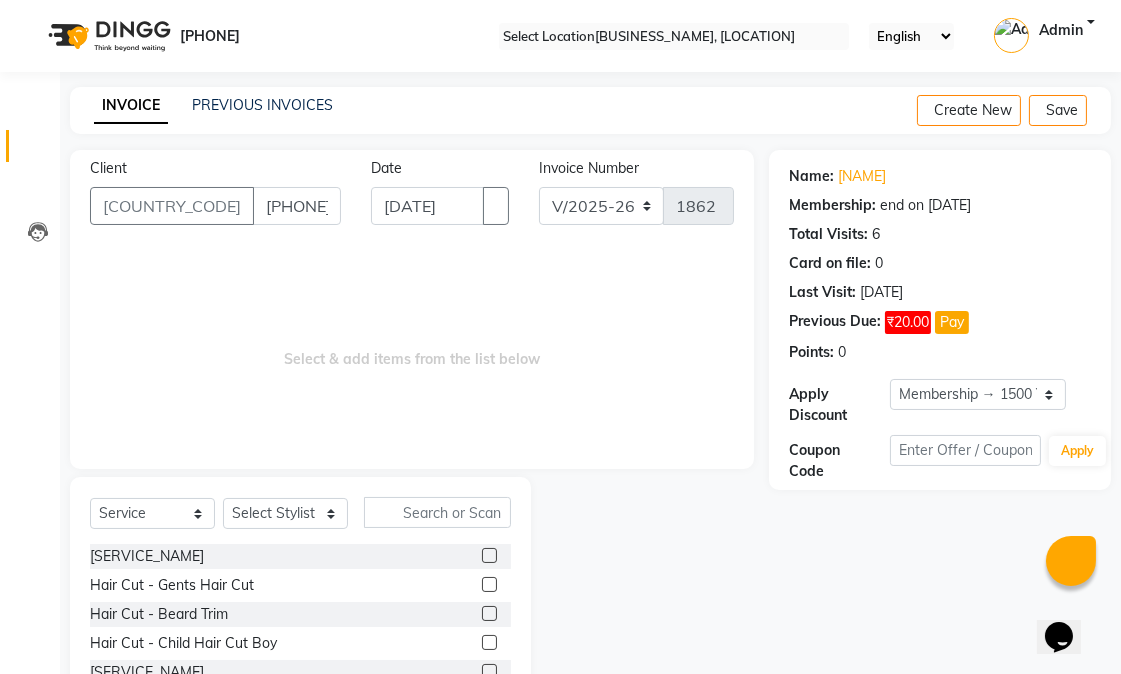 click at bounding box center (489, 584) 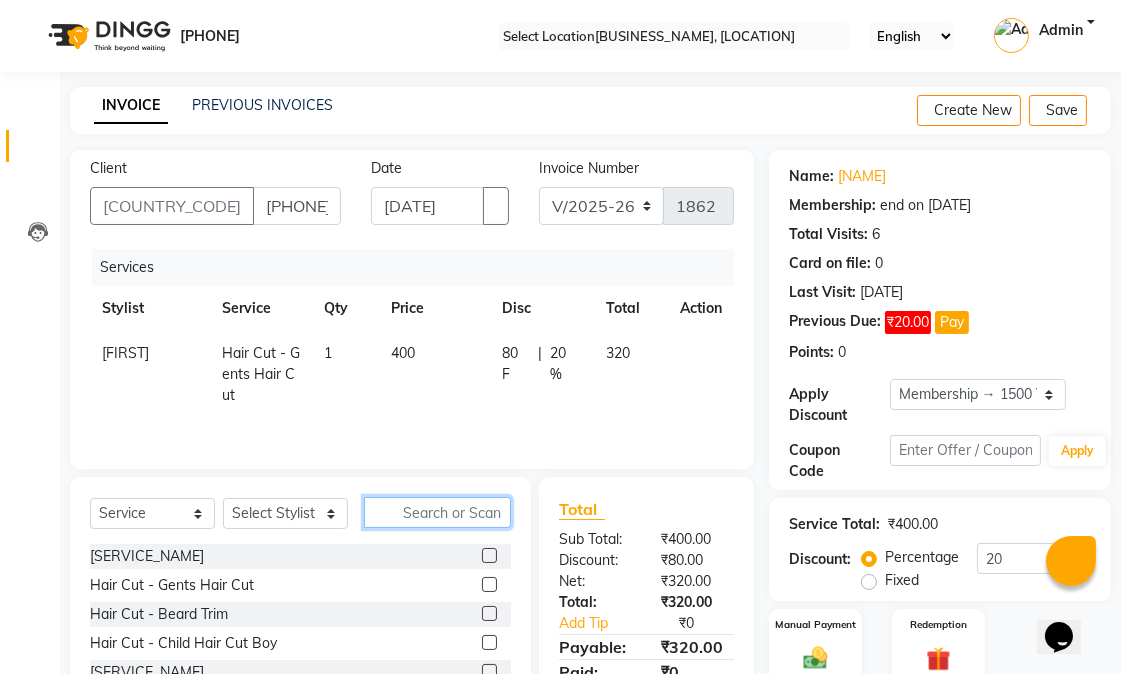 click at bounding box center [437, 512] 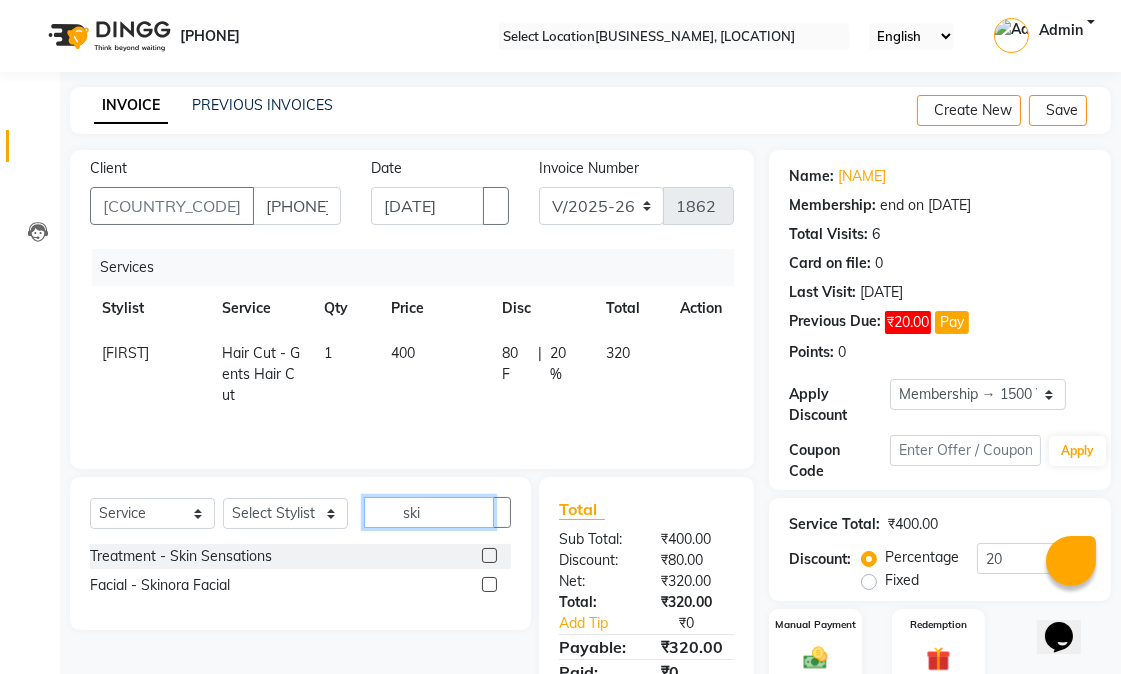 type on "ski" 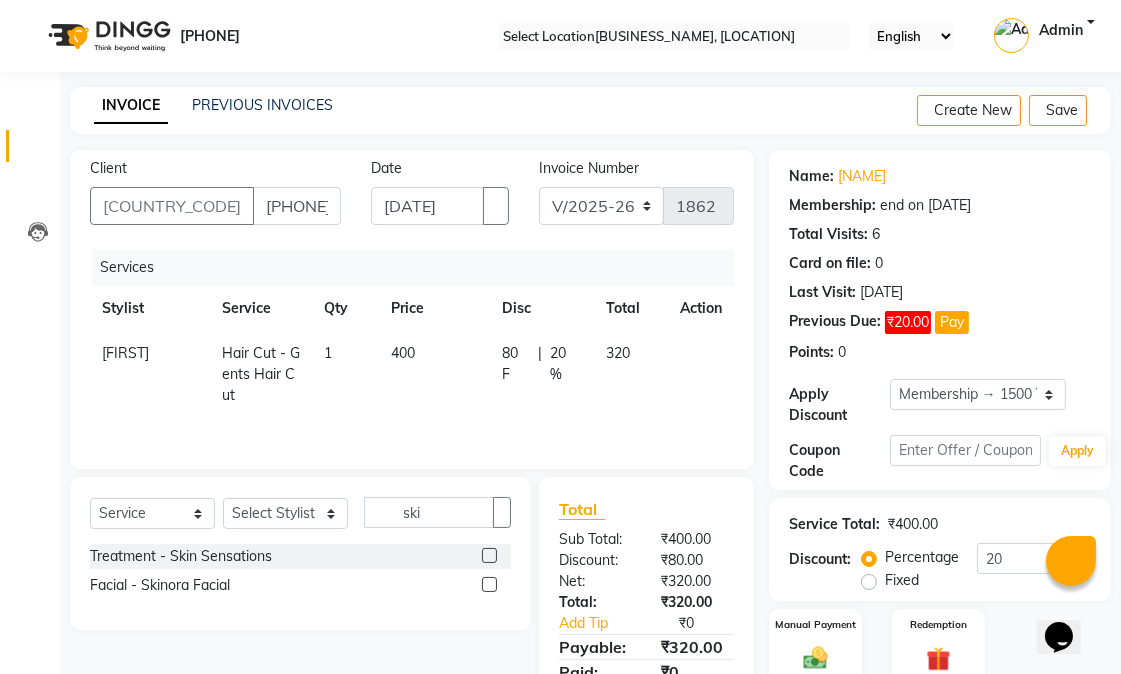 click at bounding box center (489, 584) 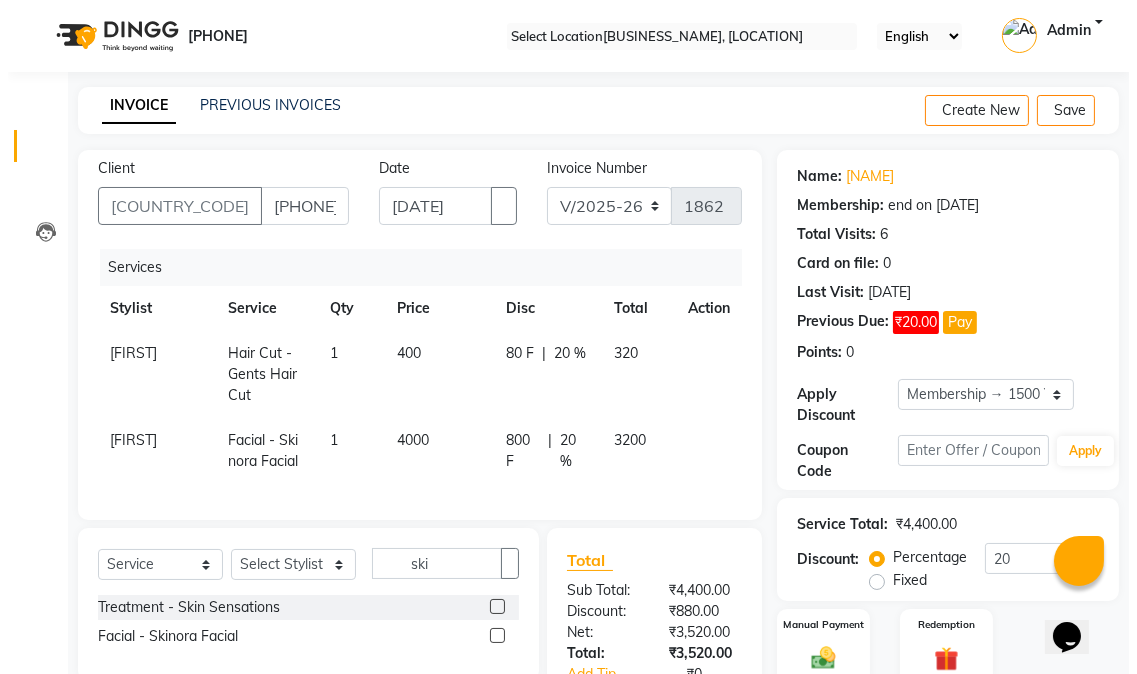scroll, scrollTop: 175, scrollLeft: 0, axis: vertical 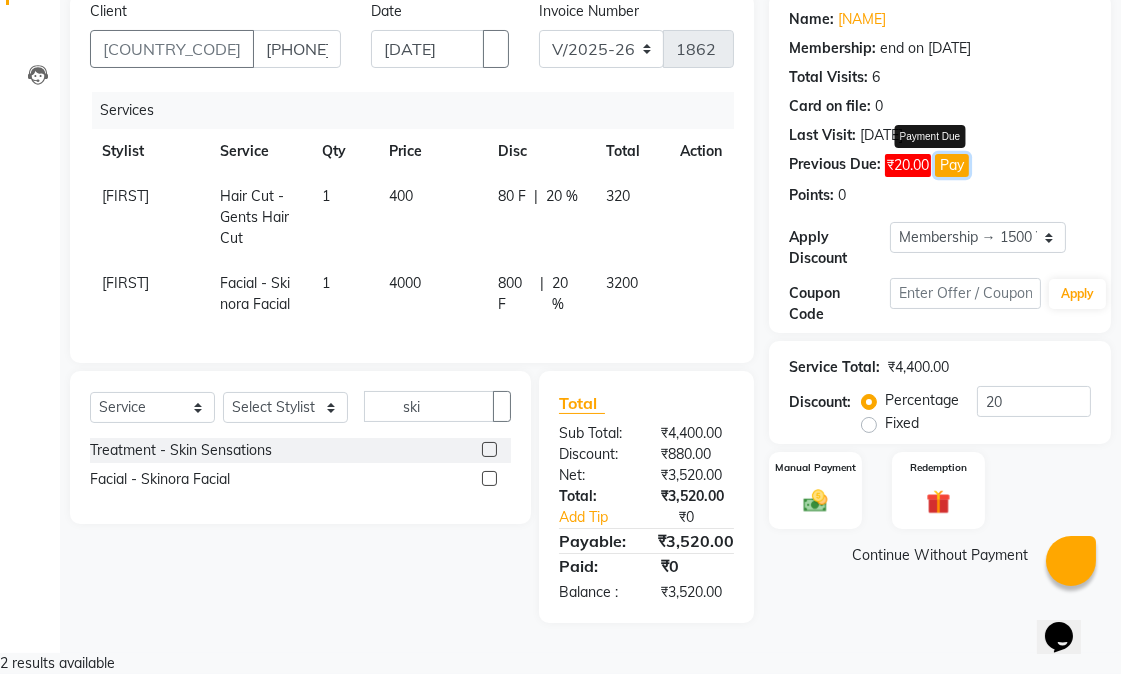 click on "Pay" at bounding box center [952, 165] 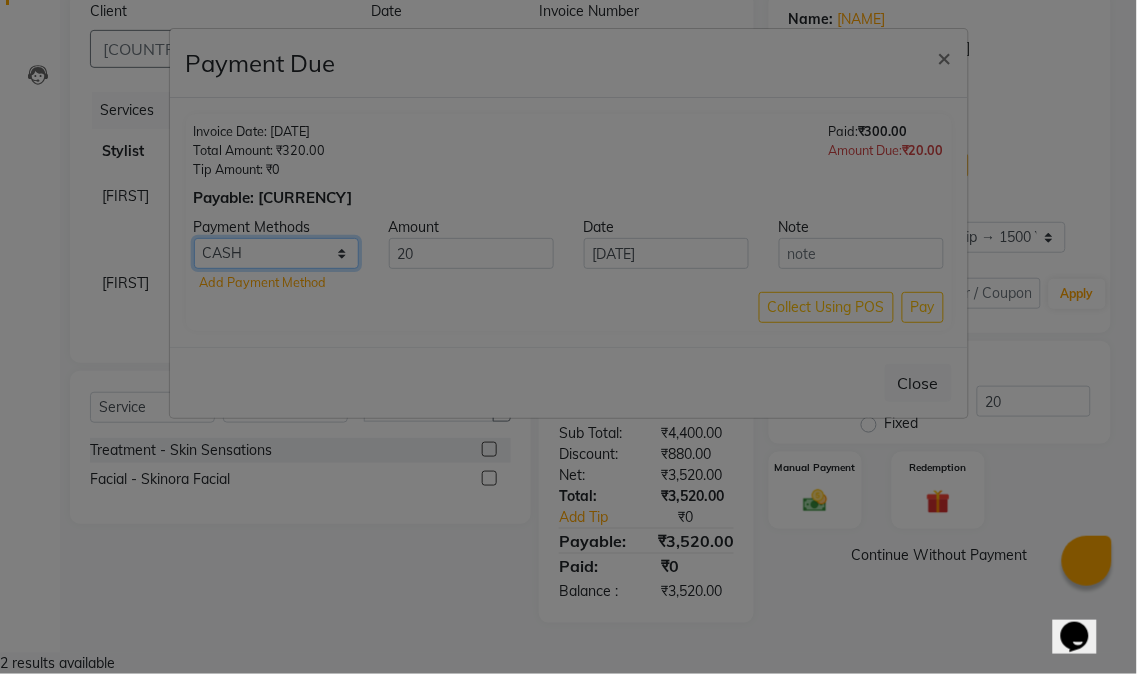 click on "CARD UPI CASH" at bounding box center (276, 253) 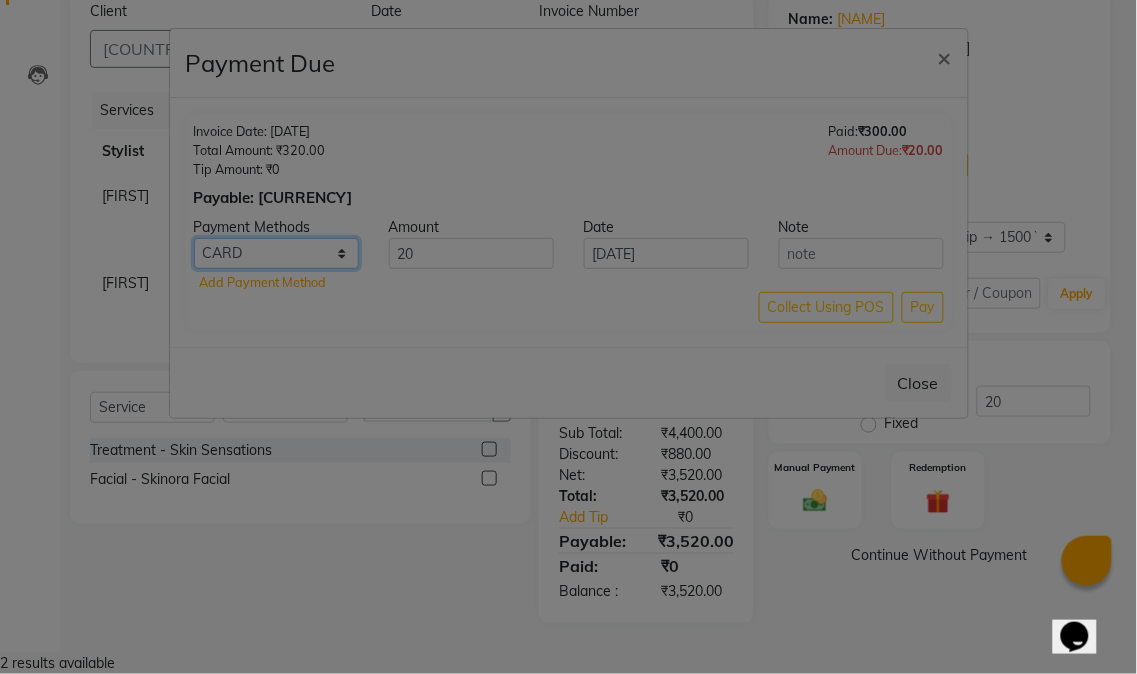 click on "CARD UPI CASH" at bounding box center [276, 253] 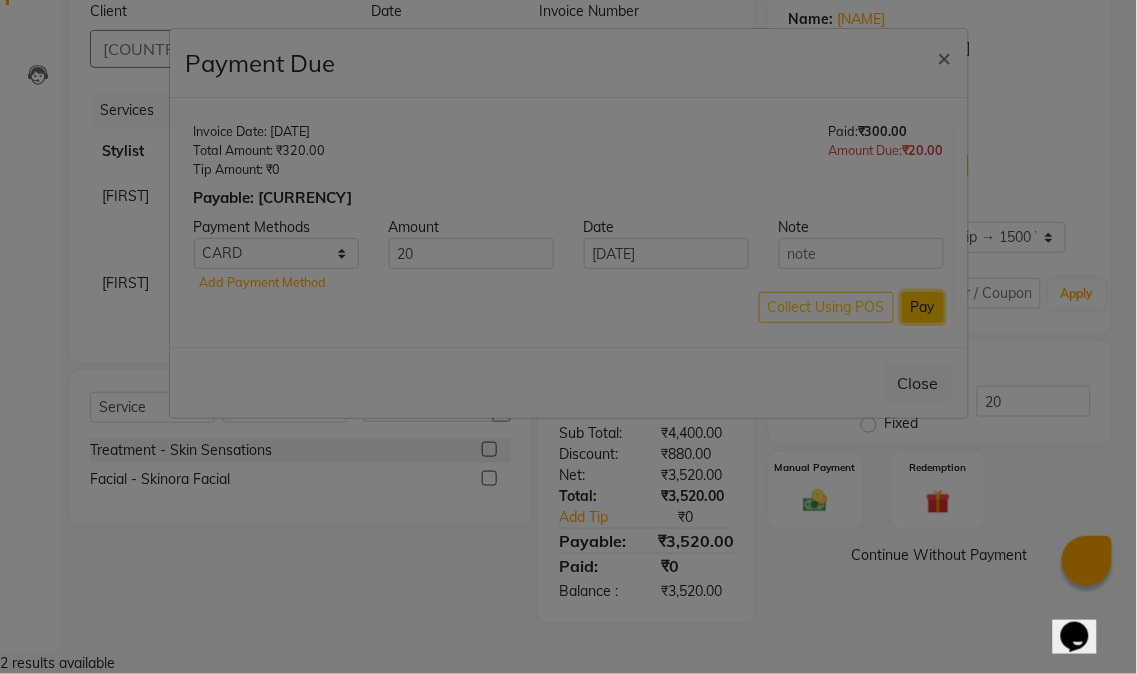 click on "Pay" at bounding box center (923, 307) 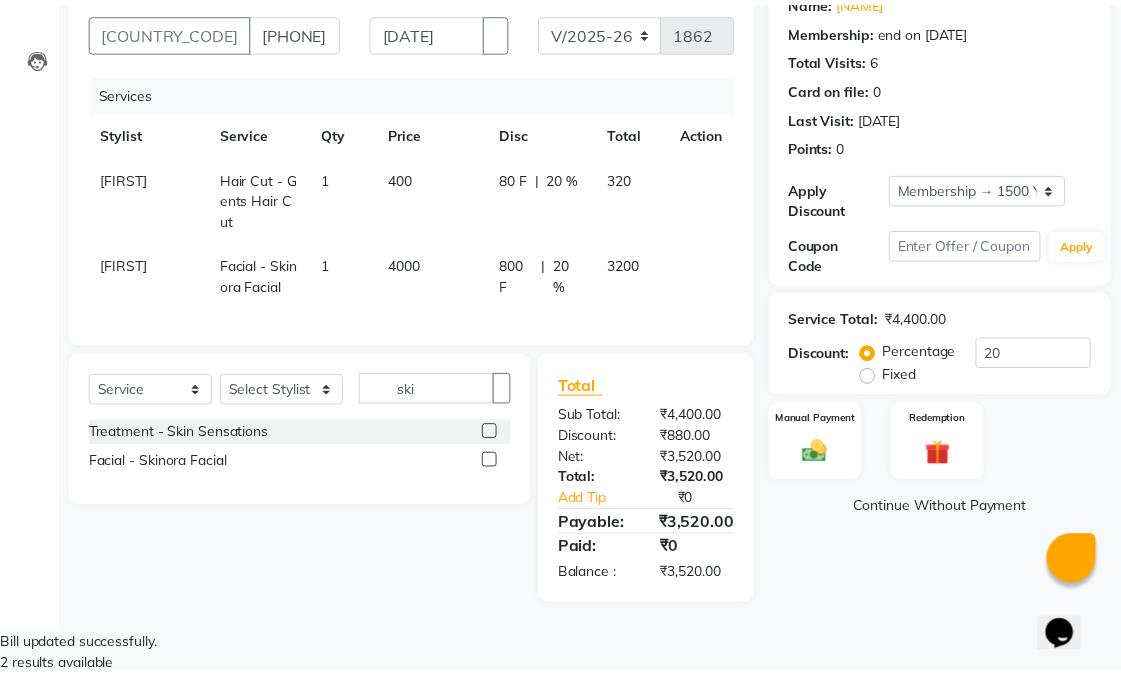 scroll, scrollTop: 151, scrollLeft: 0, axis: vertical 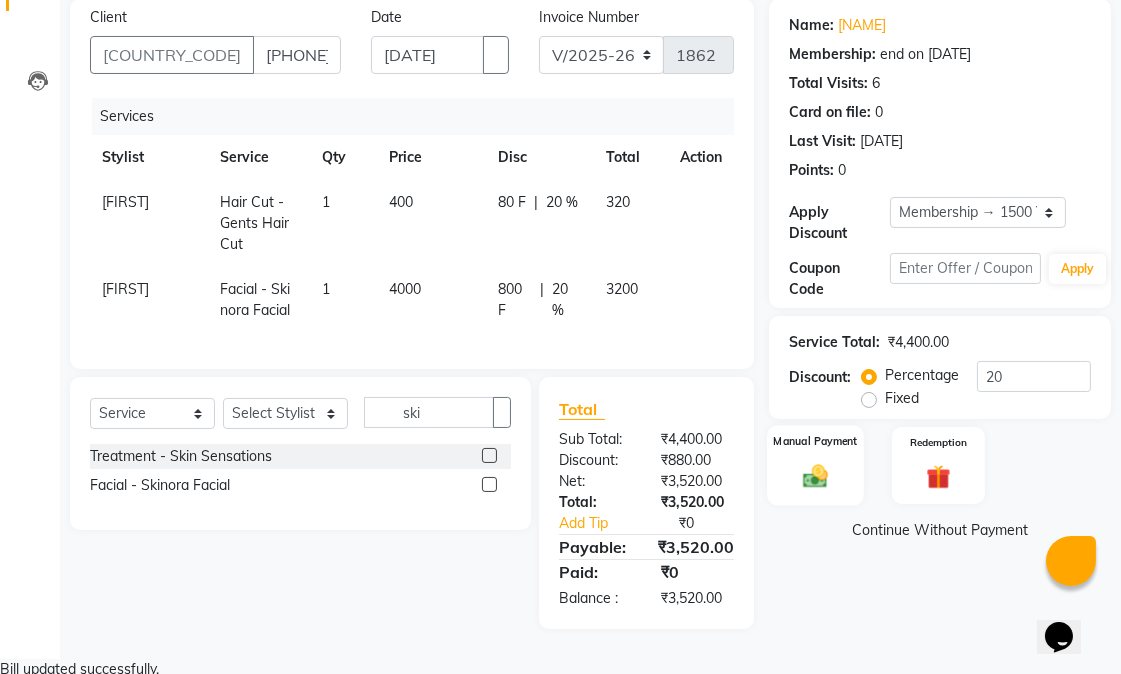 click on "Manual Payment" at bounding box center (815, 465) 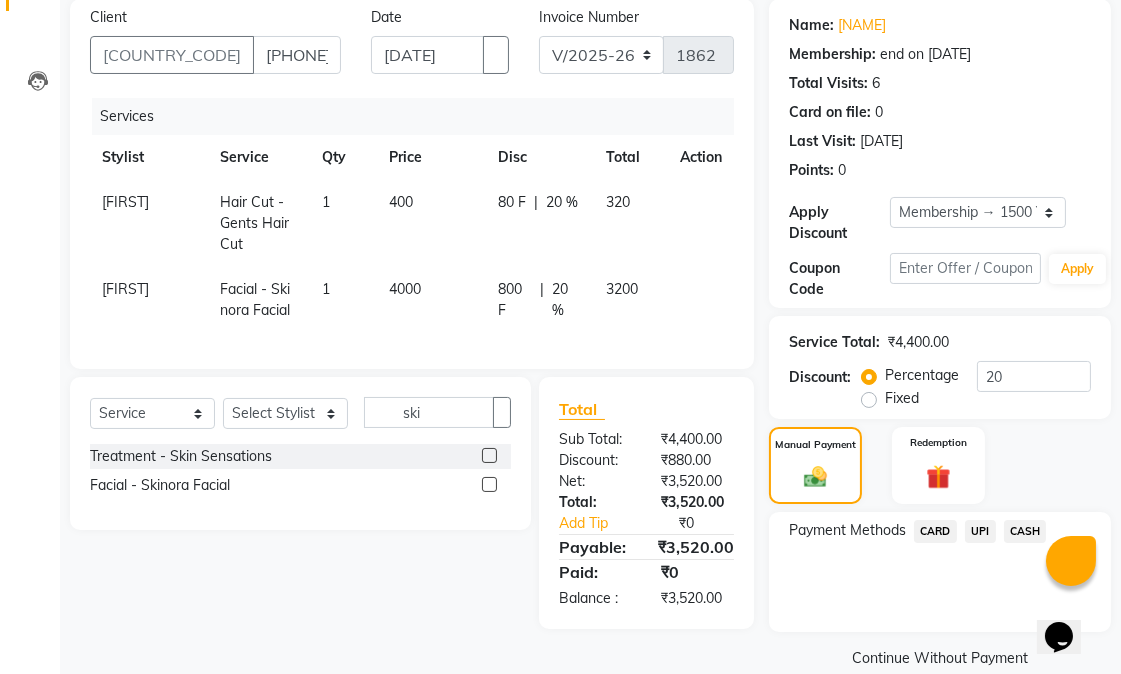 click on "CASH" at bounding box center (935, 531) 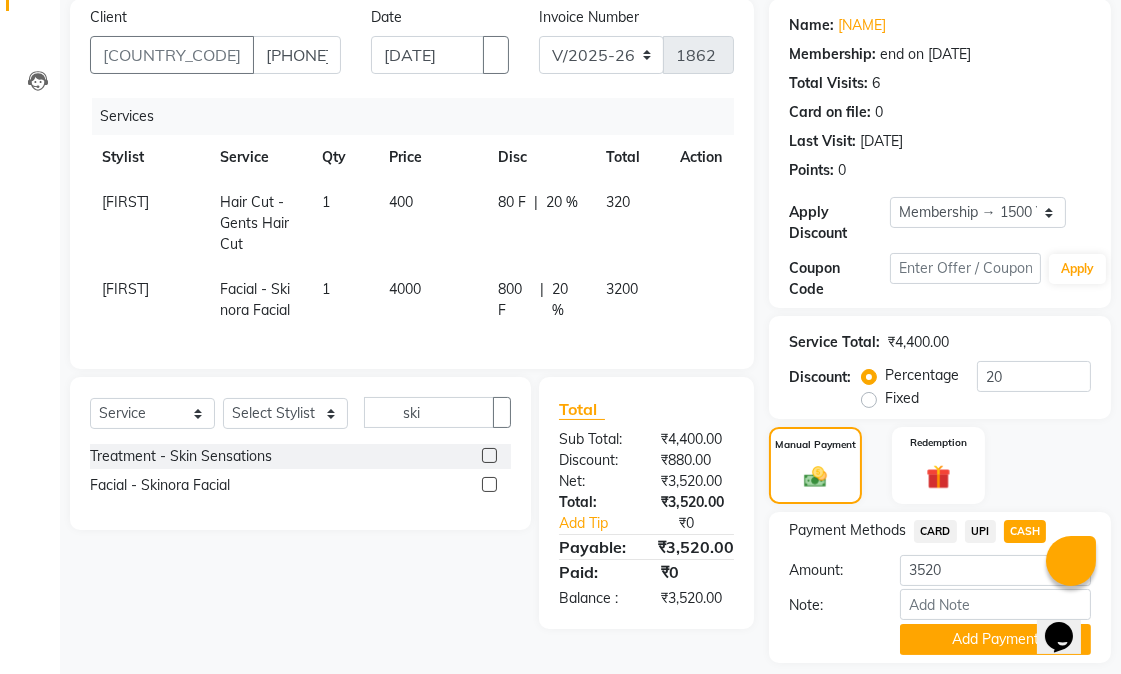 click on "CARD" at bounding box center [935, 531] 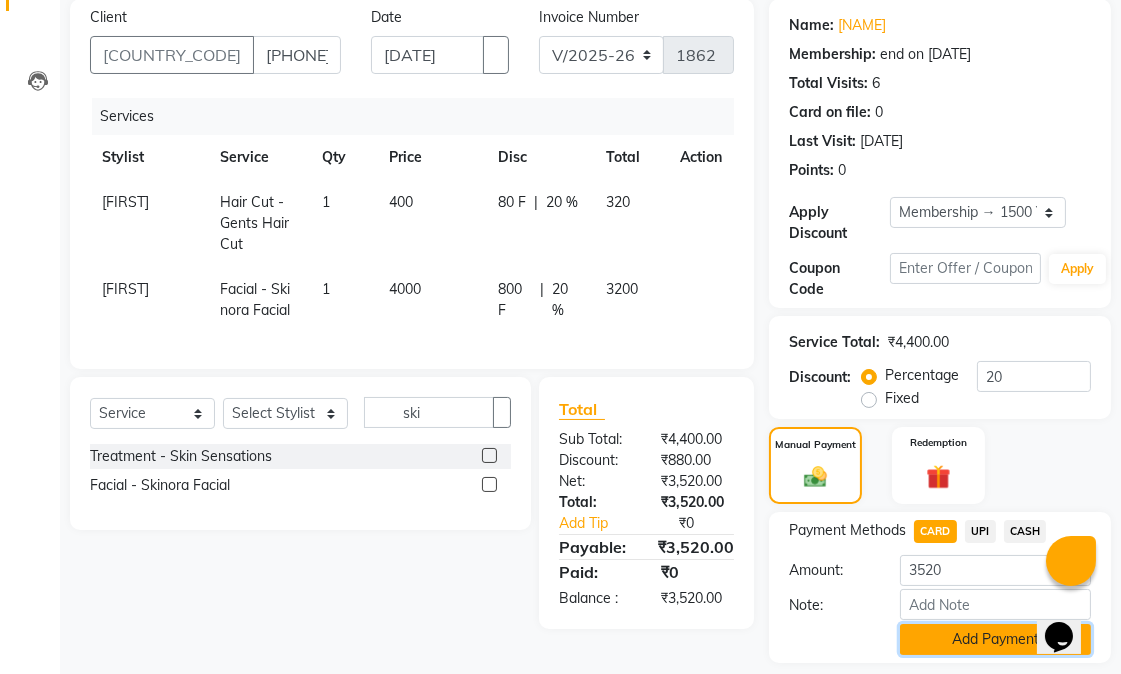 click on "Add Payment" at bounding box center (995, 639) 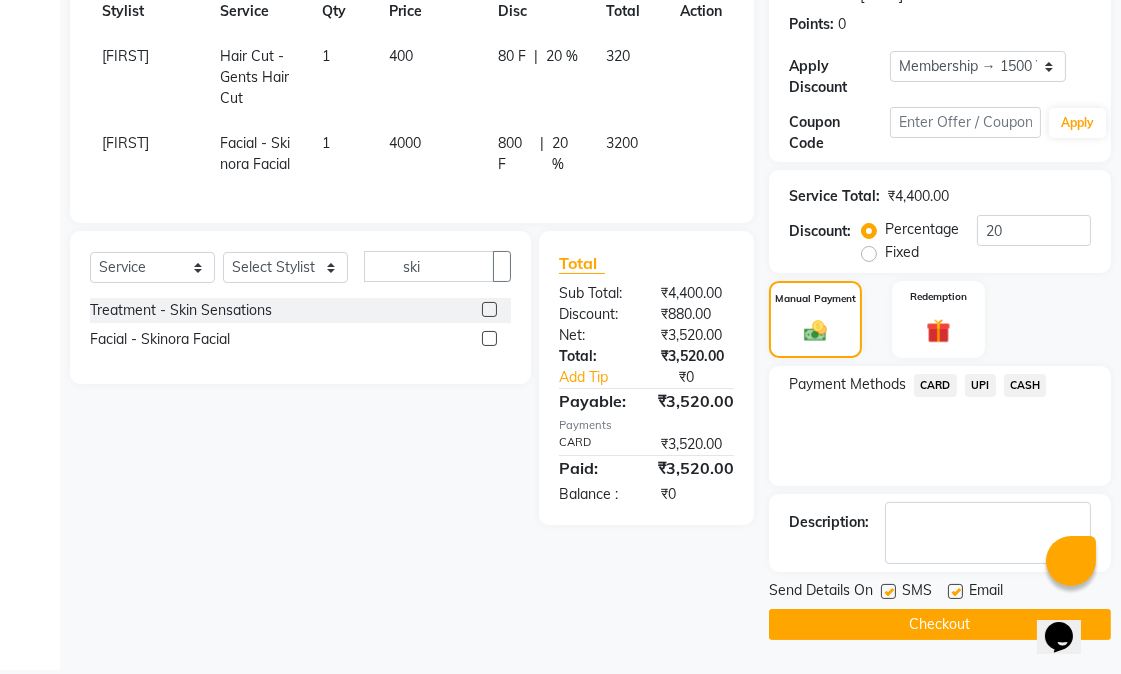 scroll, scrollTop: 300, scrollLeft: 0, axis: vertical 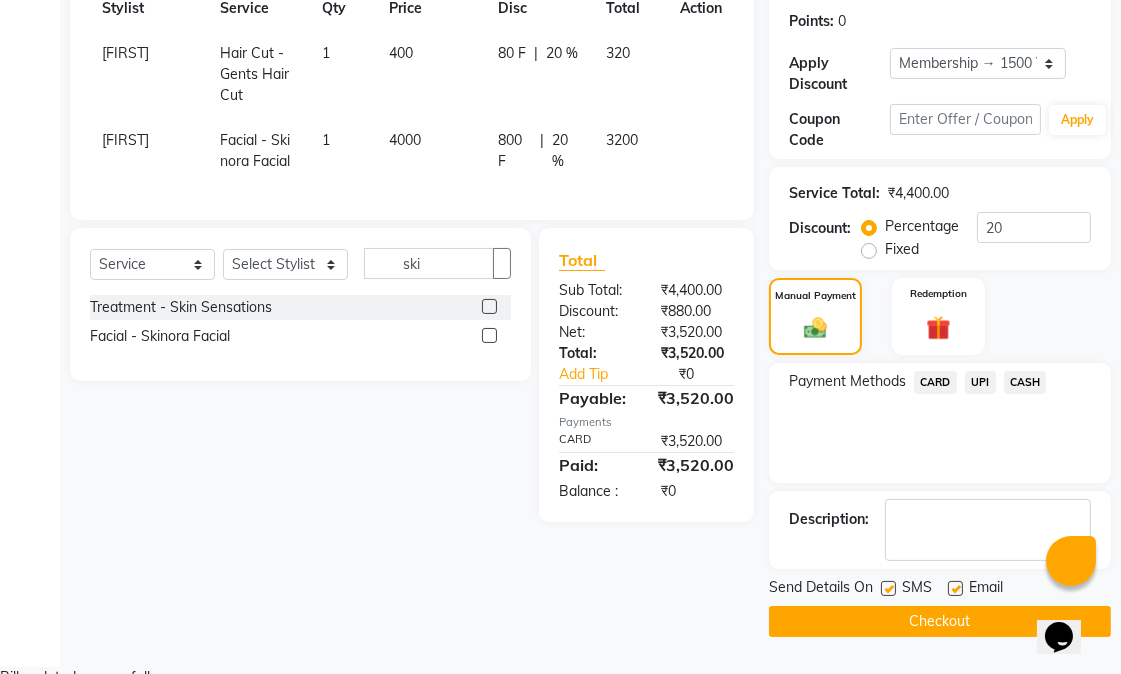 click at bounding box center [955, 588] 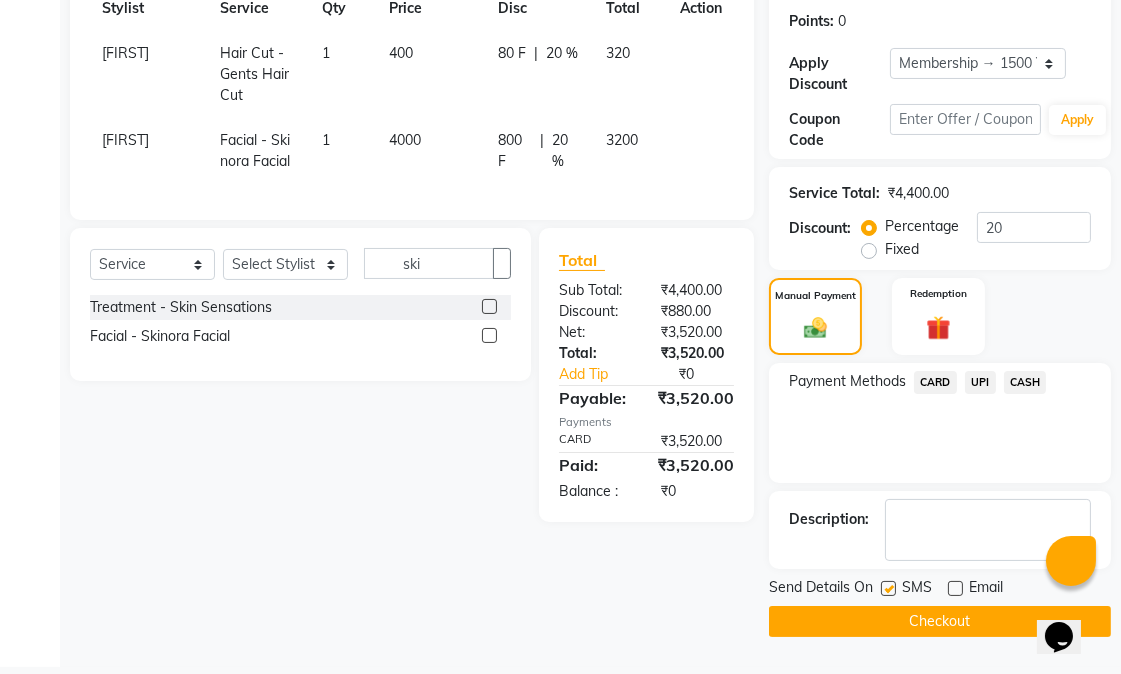 click at bounding box center (888, 588) 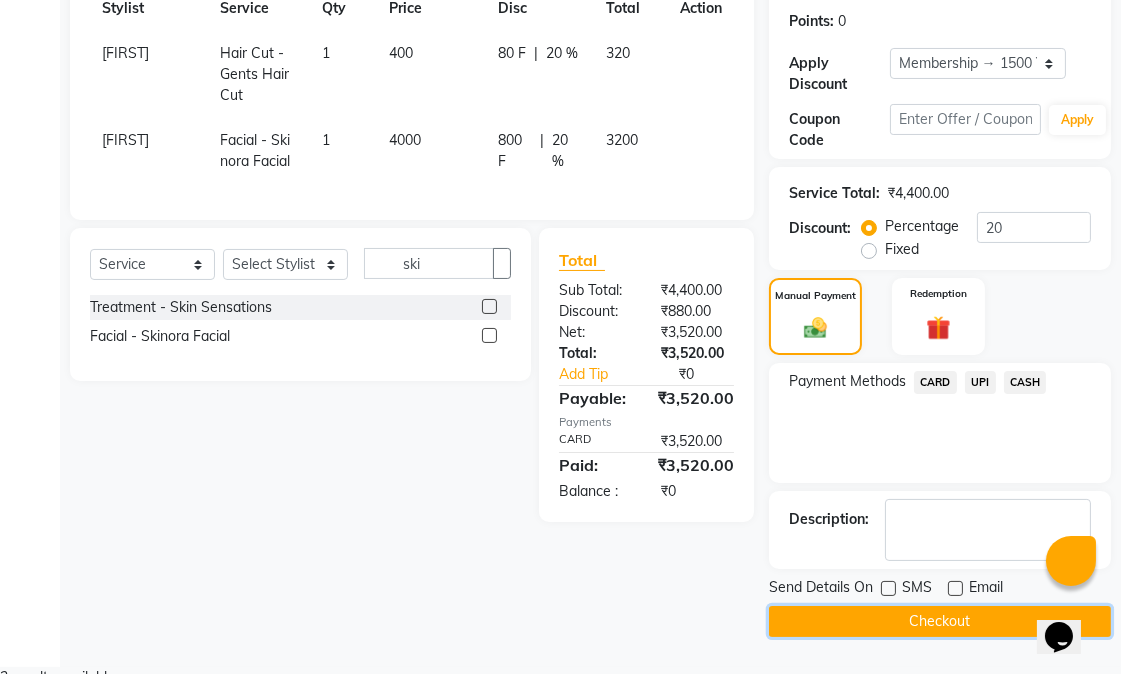 click on "Checkout" at bounding box center [940, 621] 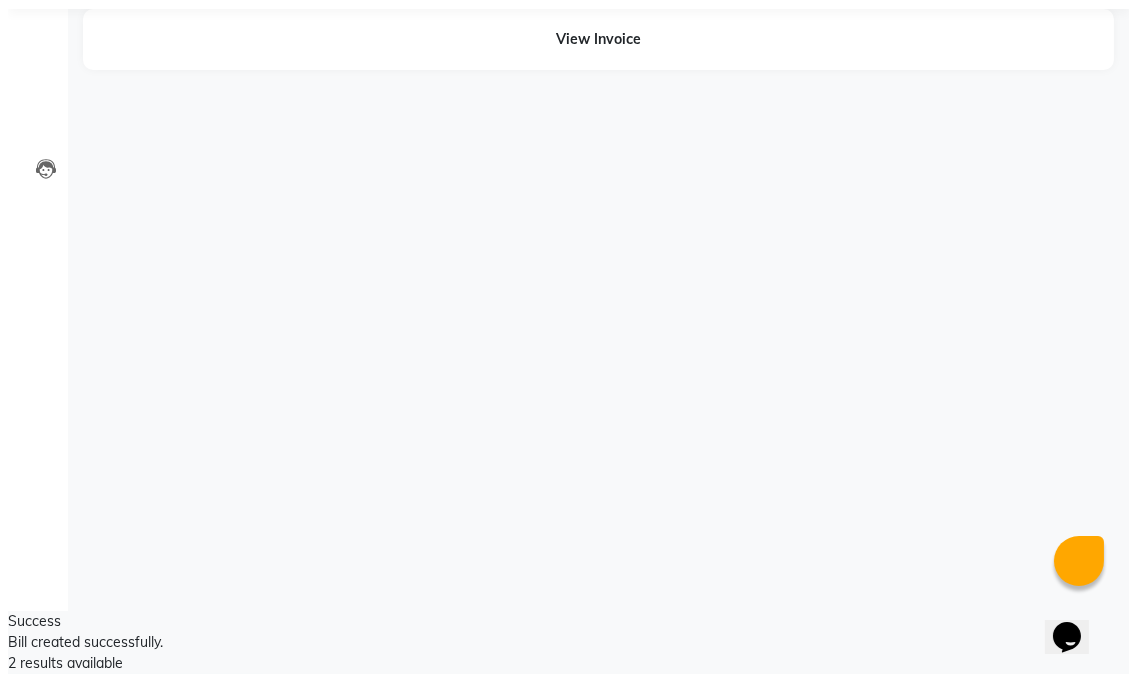 scroll, scrollTop: 0, scrollLeft: 0, axis: both 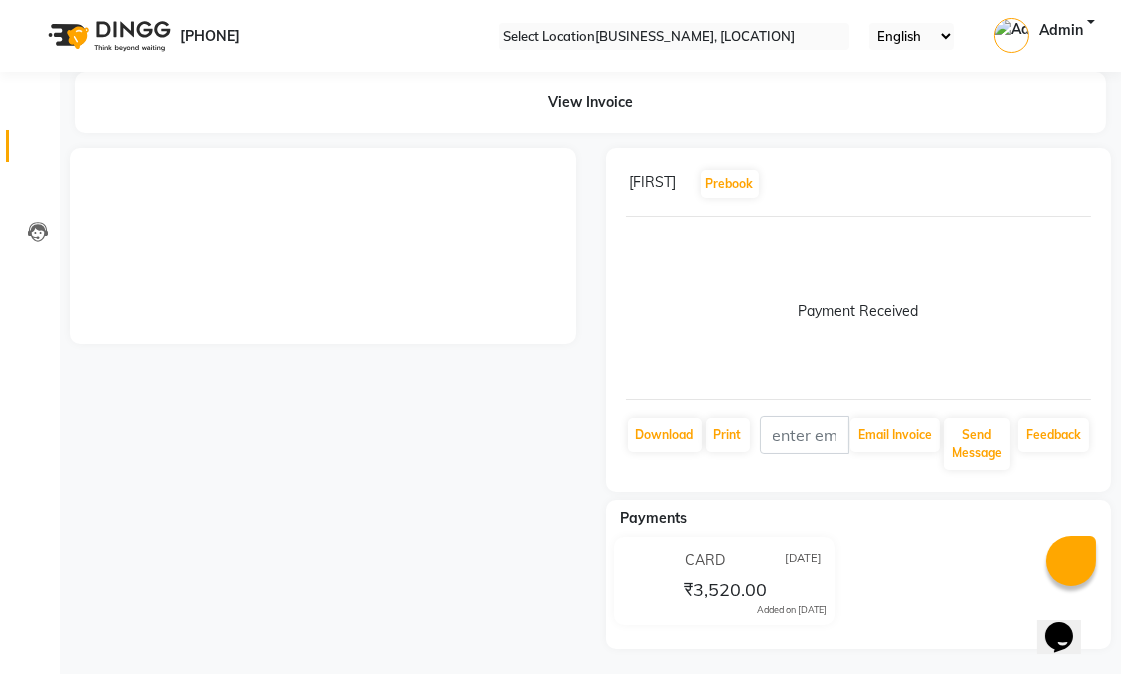 click at bounding box center (38, 151) 